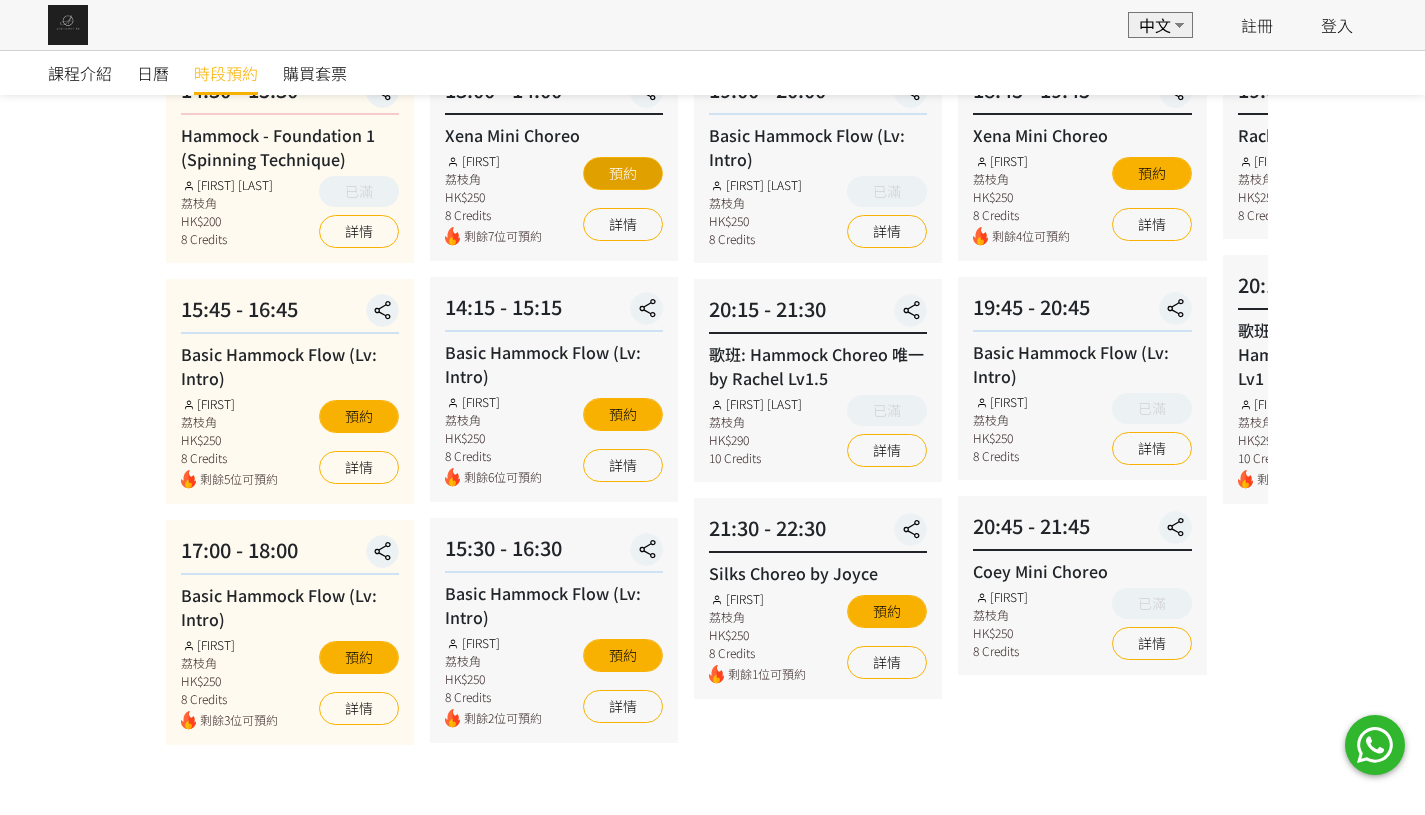 scroll, scrollTop: 253, scrollLeft: 0, axis: vertical 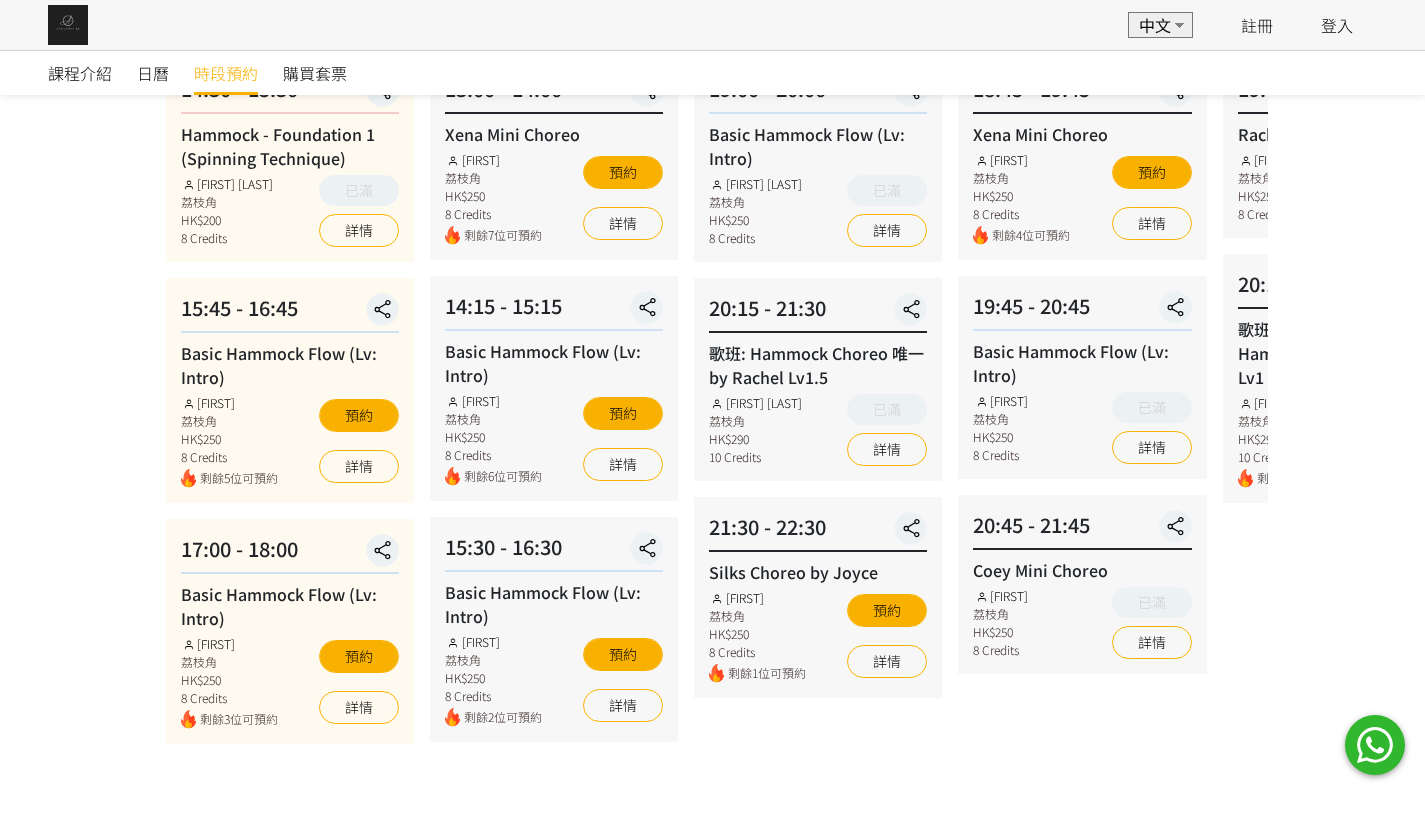 click on "課程介紹   日曆   時段預約   購買套票
時段預約
時段預約
所有課程         所有課程   Hammock - Foundation 1 (Spinning Technique)   Basic Hammock Flow (Lv: Intro)   Xena Mini Choreo   歌班: Hammock Choreo 唯一 by Lv1.5   Silks Choreo by   [FIRST] Mini Choreo   [FIRST] Mini Choreo   歌班: 因為愛情 — 陳奕迅&王菲 Hammock Choreo by Lv1   Hammock Transition Flow (Intro - Lv1)   歌班: 麥浚龍《劊子手最後一夜》by   &   Flying Pole Workshop   [FIRST] Mini Choreo   歌班: 好心分手 Hammock Choreo by Lv1   歌班：生命之花 Hammock Choreo by lv1.5   歌班：我們都是第一次做人 — Firdhaus Hammock Choreo by Lv1   歌班: 比賽version 《盛夏光年》Lv2 by   歌班: 我們都不是無辜的 Hammock Choreo by Lv1   歌班: 周國賢 - 星塵 Hammock Choreo by   & Lv 1-1.5     [FIRST] Flow Class (1hr15mins)         List is empty." at bounding box center (712, 327) 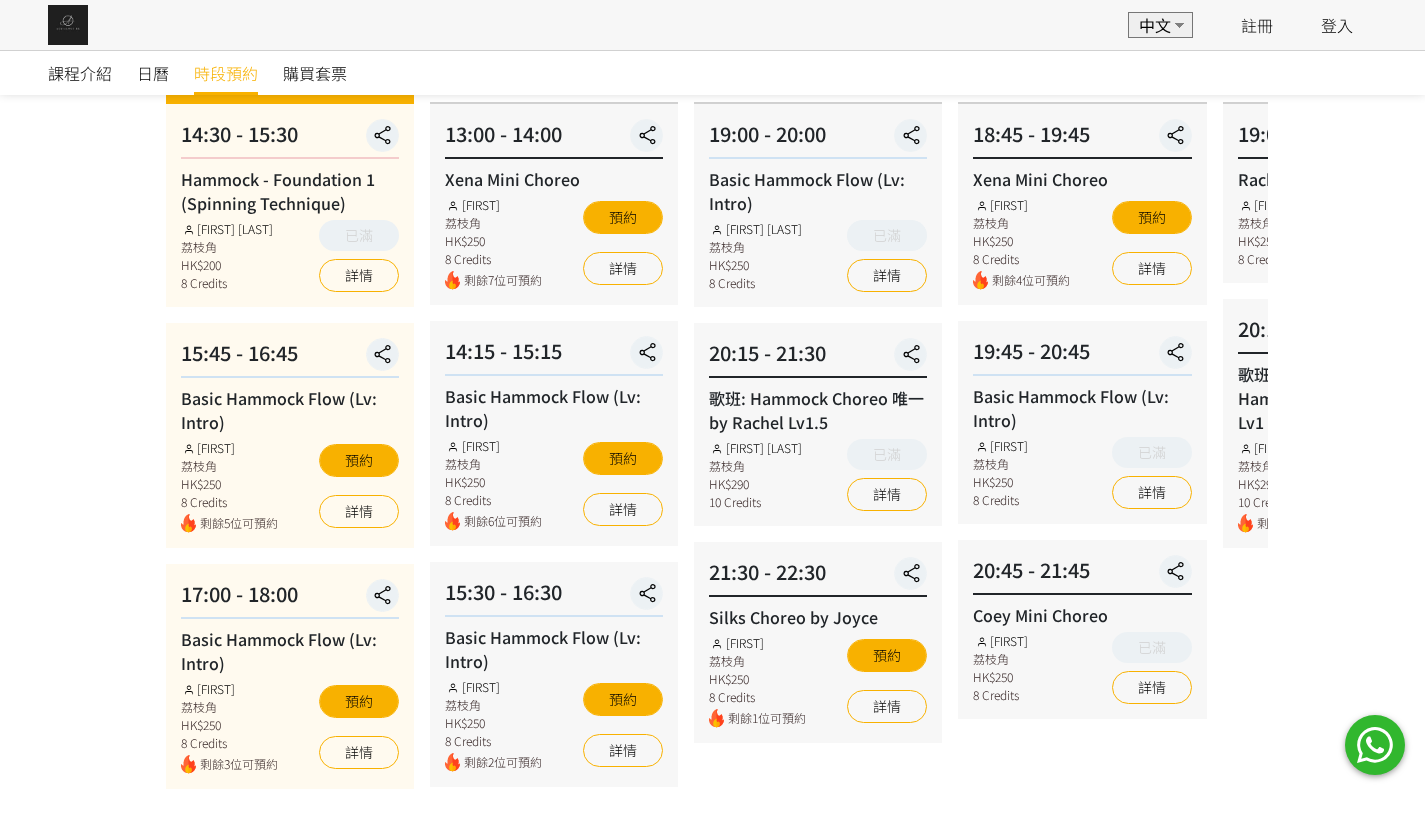 scroll, scrollTop: 295, scrollLeft: 0, axis: vertical 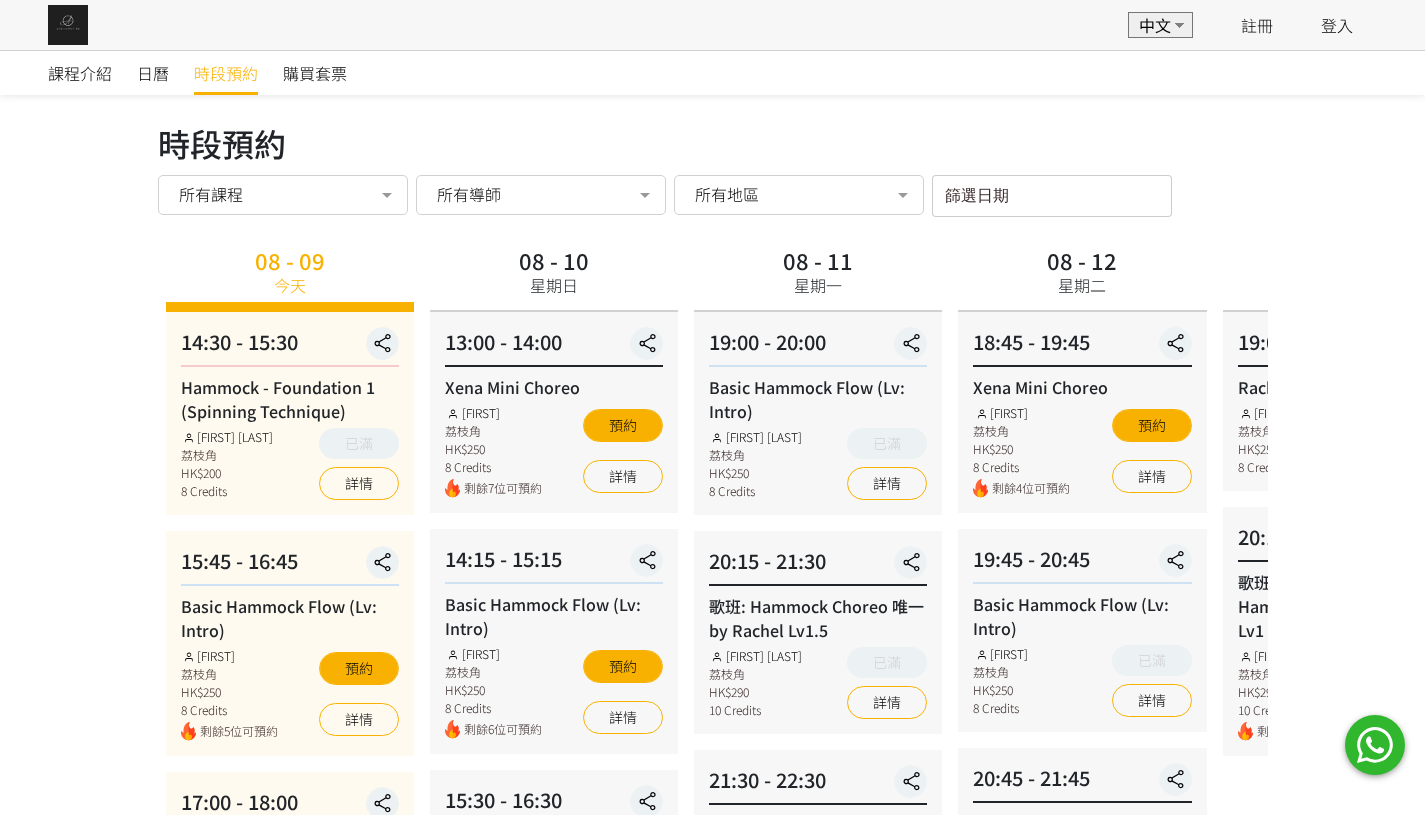 click on "課程介紹   日曆   時段預約   購買套票
時段預約
時段預約
所有課程         所有課程   Hammock - Foundation 1 (Spinning Technique)   Basic Hammock Flow (Lv: Intro)   Xena Mini Choreo   歌班: Hammock Choreo 唯一 by Rachel Lv1.5   Silks Choreo by Joyce   Coey Mini Choreo   Rachel Mini Choreo   歌班: 因為愛情 — 陳奕迅&王菲 Hammock Choreo by Veron Lv1   Hammock Transition Flow (Intro - Lv1)   歌班: 麥浚龍《劊子手最後一夜》by Rachel & Veron   Flying Pole Workshop   Jessica Mini Choreo   歌班: 好心分手 Hammock Choreo by Fi Lv1   歌班：生命之花 Hammock Choreo by Fi lv1.5   歌班：我們都是第一次做人 — Firdhaus Hammock Choreo by Veron Lv1   歌班: 比賽version 《盛夏光年》Lv2 by Rachel   歌班: 我們都不是無辜的 Hammock Choreo by Rachel Lv1   歌班: 周國賢 - 星塵 Hammock Choreo by Rachel & Veron Lv 1-1.5     Veron Flow Class (1hr15mins)         List is empty." at bounding box center [712, 580] 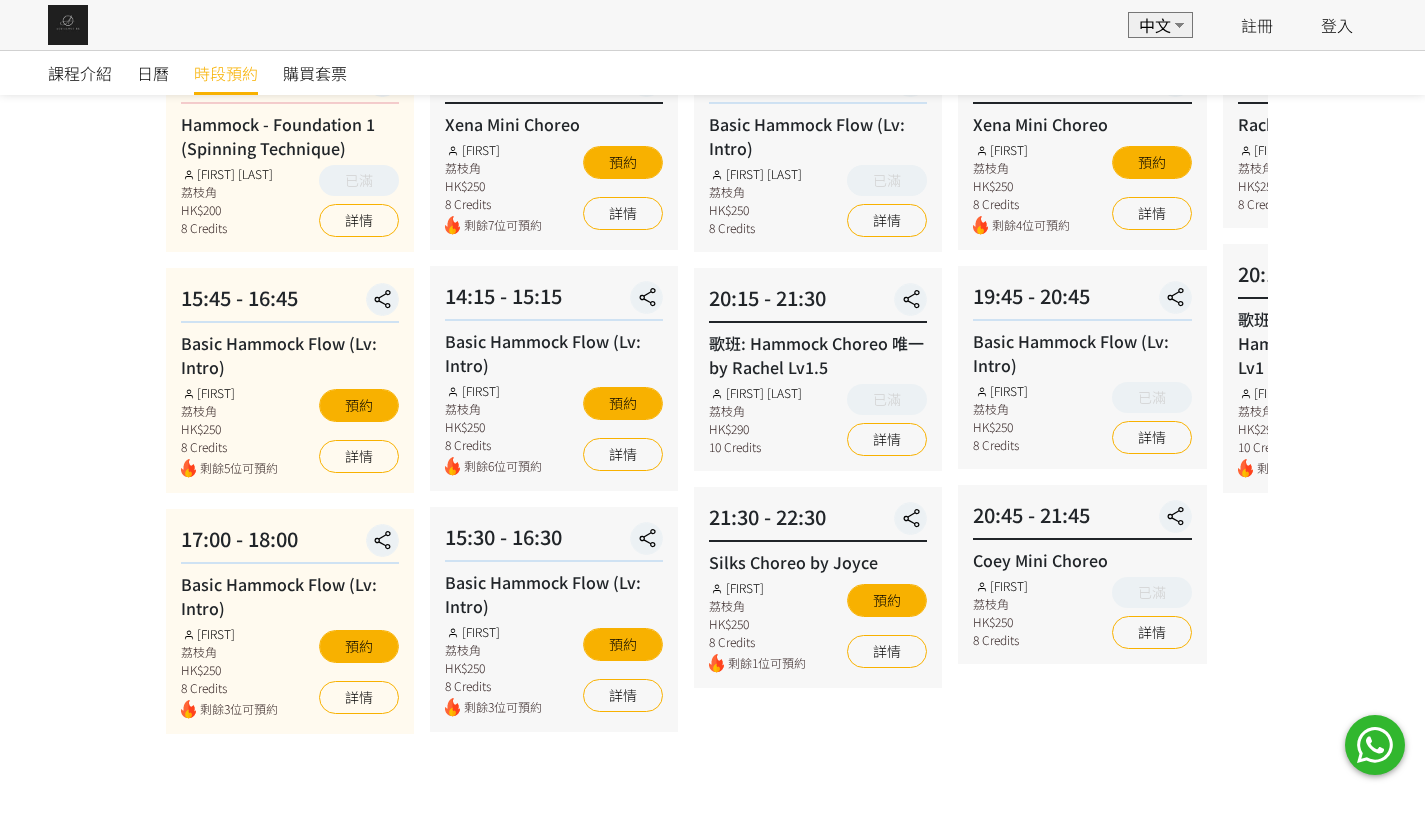 scroll, scrollTop: 256, scrollLeft: 0, axis: vertical 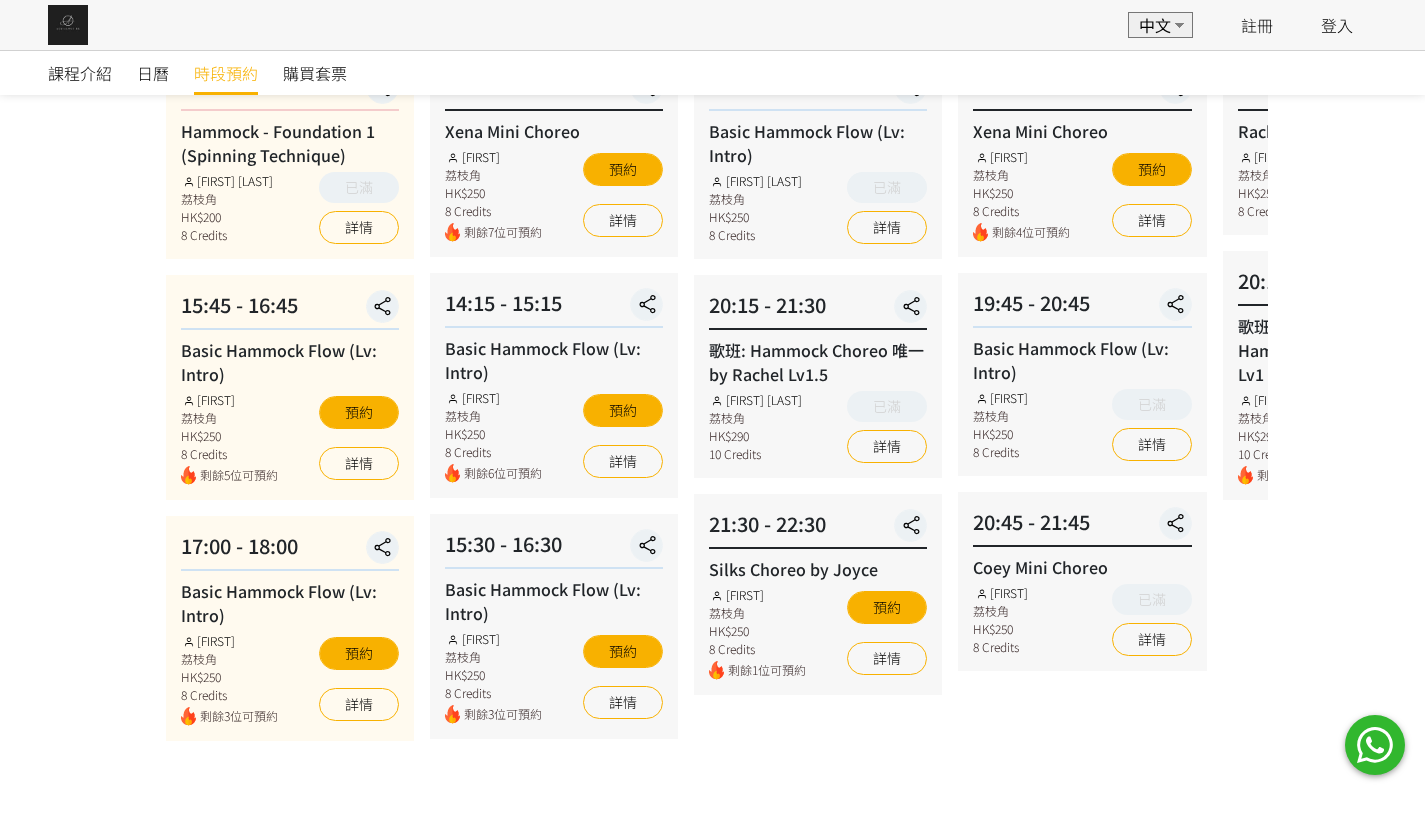 click on "課程介紹   日曆   時段預約   購買套票
時段預約
時段預約
所有課程         所有課程   Hammock - Foundation 1 (Spinning Technique)   Basic Hammock Flow (Lv: Intro)   Xena Mini Choreo   歌班: Hammock Choreo 唯一 by Rachel Lv1.5   Silks Choreo by Joyce   Coey Mini Choreo   Rachel Mini Choreo   歌班: 因為愛情 — 陳奕迅&王菲 Hammock Choreo by Veron Lv1   Hammock Transition Flow (Intro - Lv1)   歌班: 麥浚龍《劊子手最後一夜》by Rachel & Veron   Flying Pole Workshop   Jessica Mini Choreo   歌班: 好心分手 Hammock Choreo by Fi Lv1   歌班：生命之花 Hammock Choreo by Fi lv1.5   歌班：我們都是第一次做人 — Firdhaus Hammock Choreo by Veron Lv1   歌班: 比賽version 《盛夏光年》Lv2 by Rachel   歌班: 我們都不是無辜的 Hammock Choreo by Rachel Lv1   歌班: 周國賢 - 星塵 Hammock Choreo by Rachel & Veron Lv 1-1.5     Veron Flow Class (1hr15mins)         List is empty." at bounding box center [712, 324] 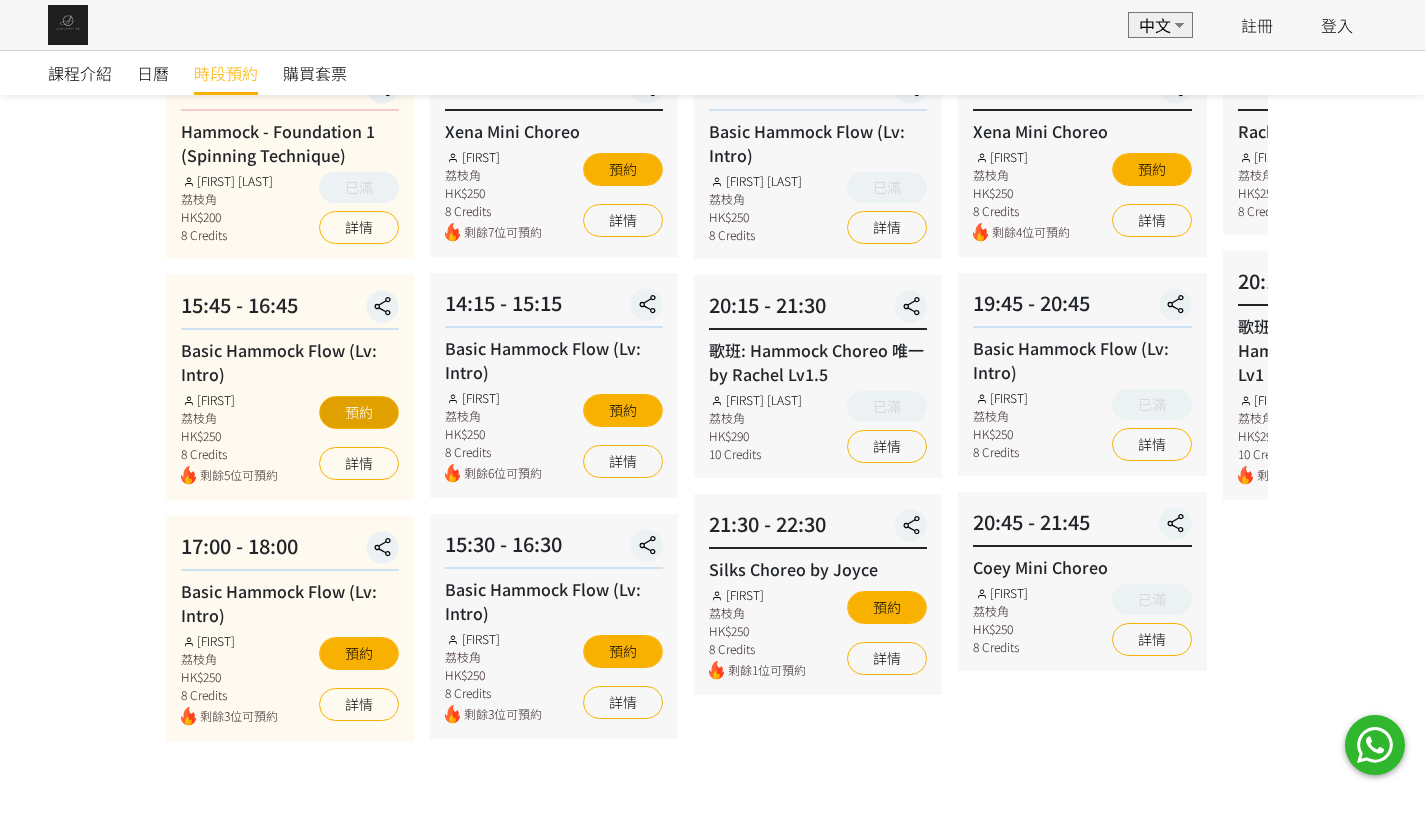 click on "預約" at bounding box center [359, 412] 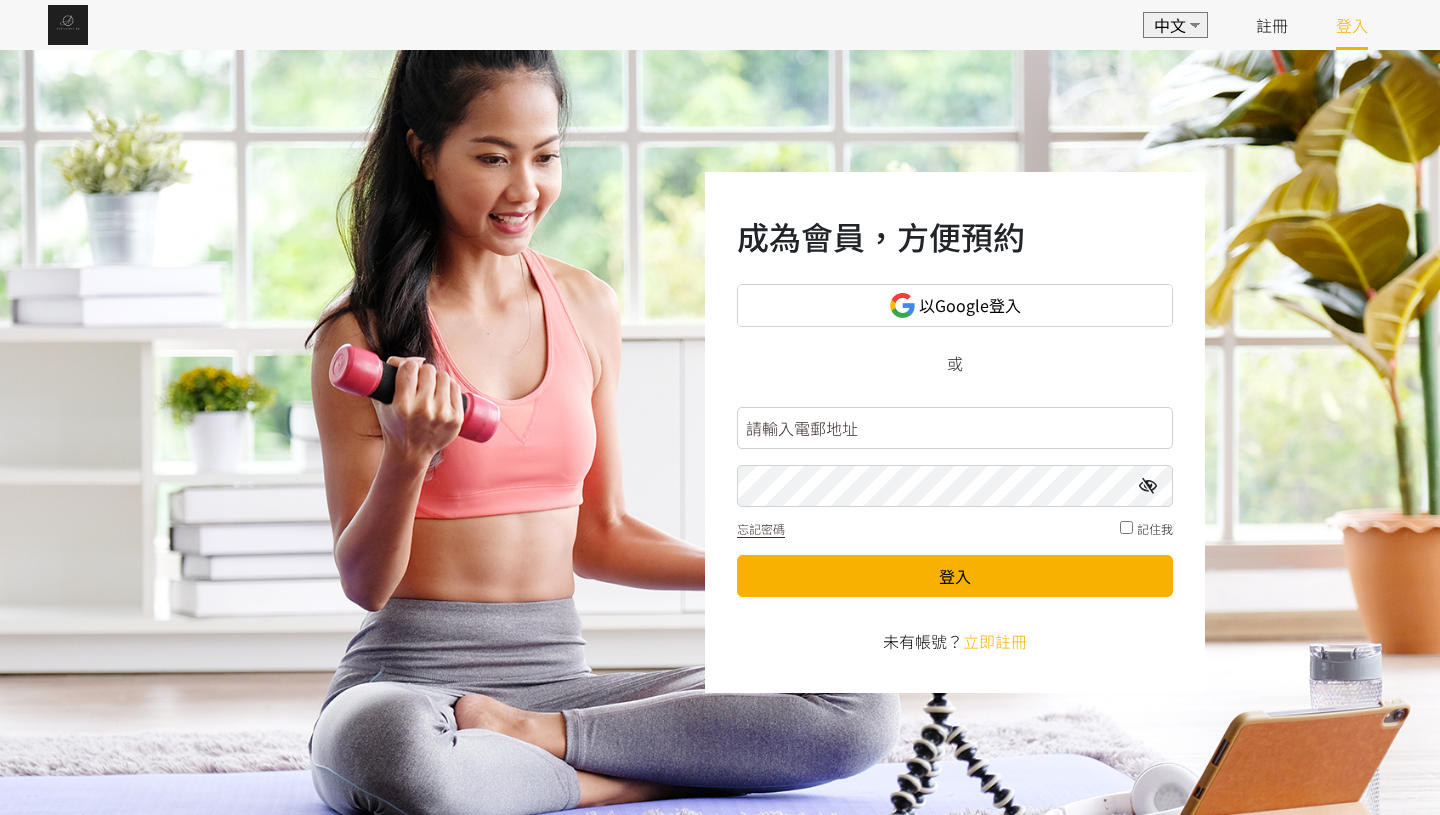 scroll, scrollTop: 0, scrollLeft: 0, axis: both 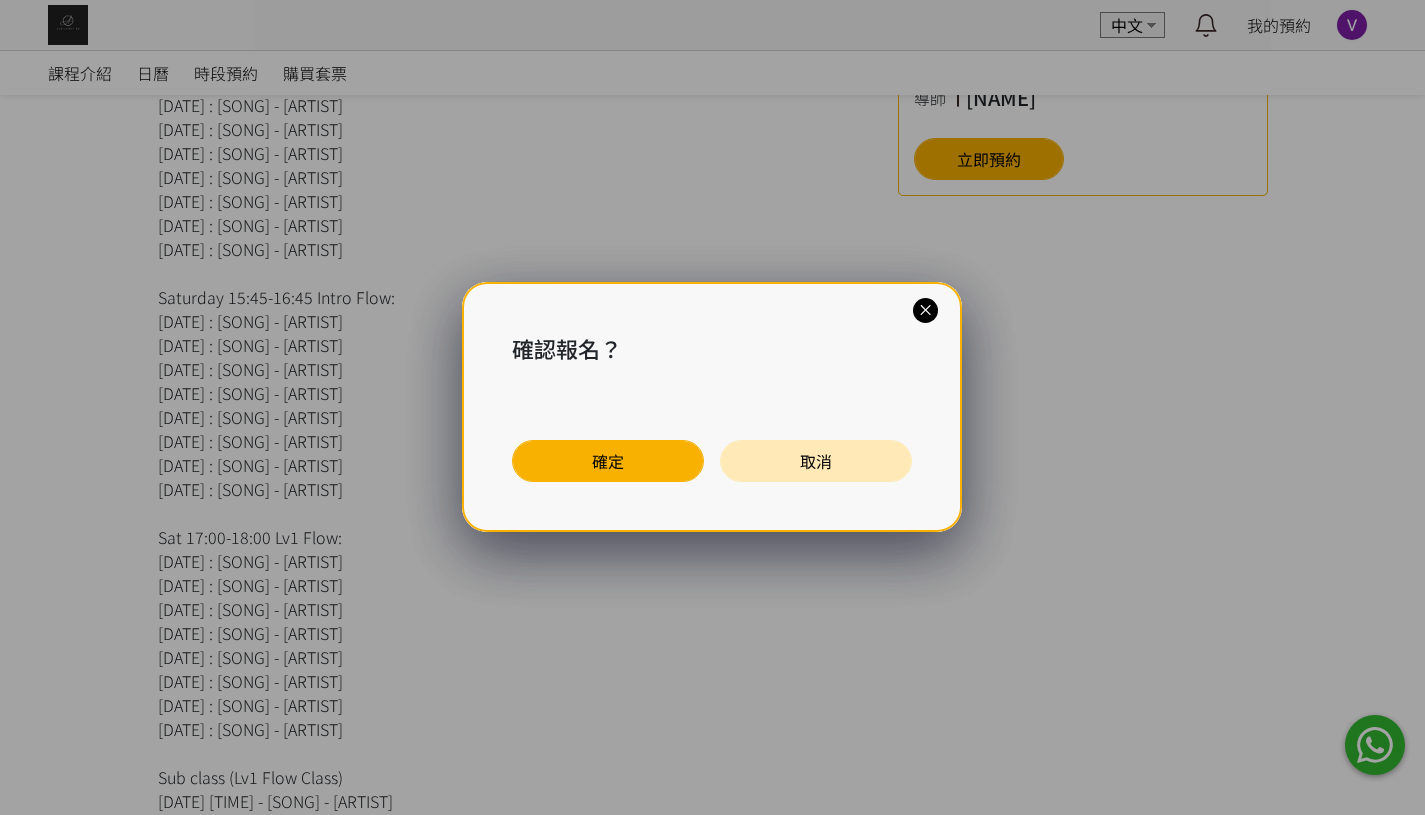 click at bounding box center (925, 310) 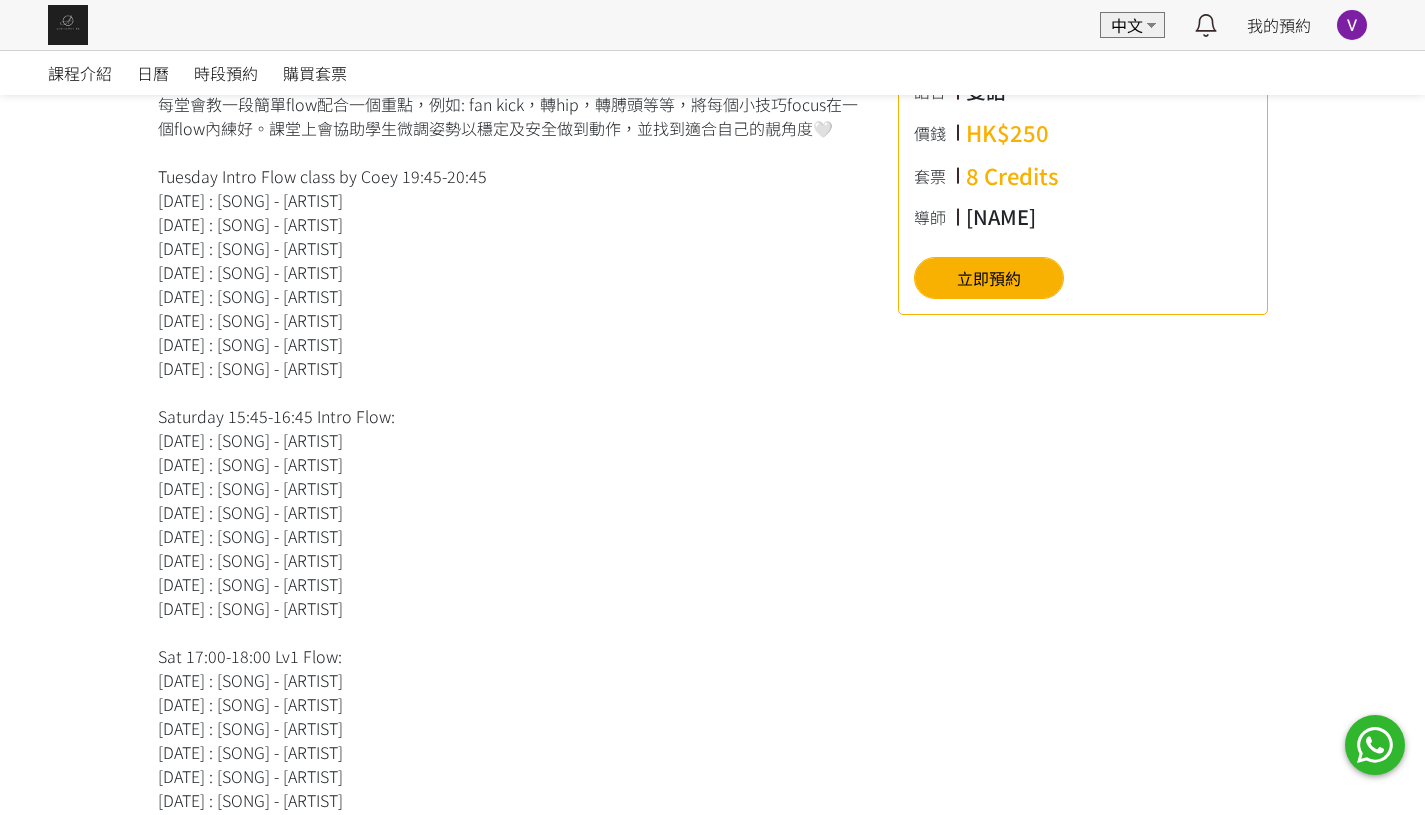 scroll, scrollTop: 352, scrollLeft: 0, axis: vertical 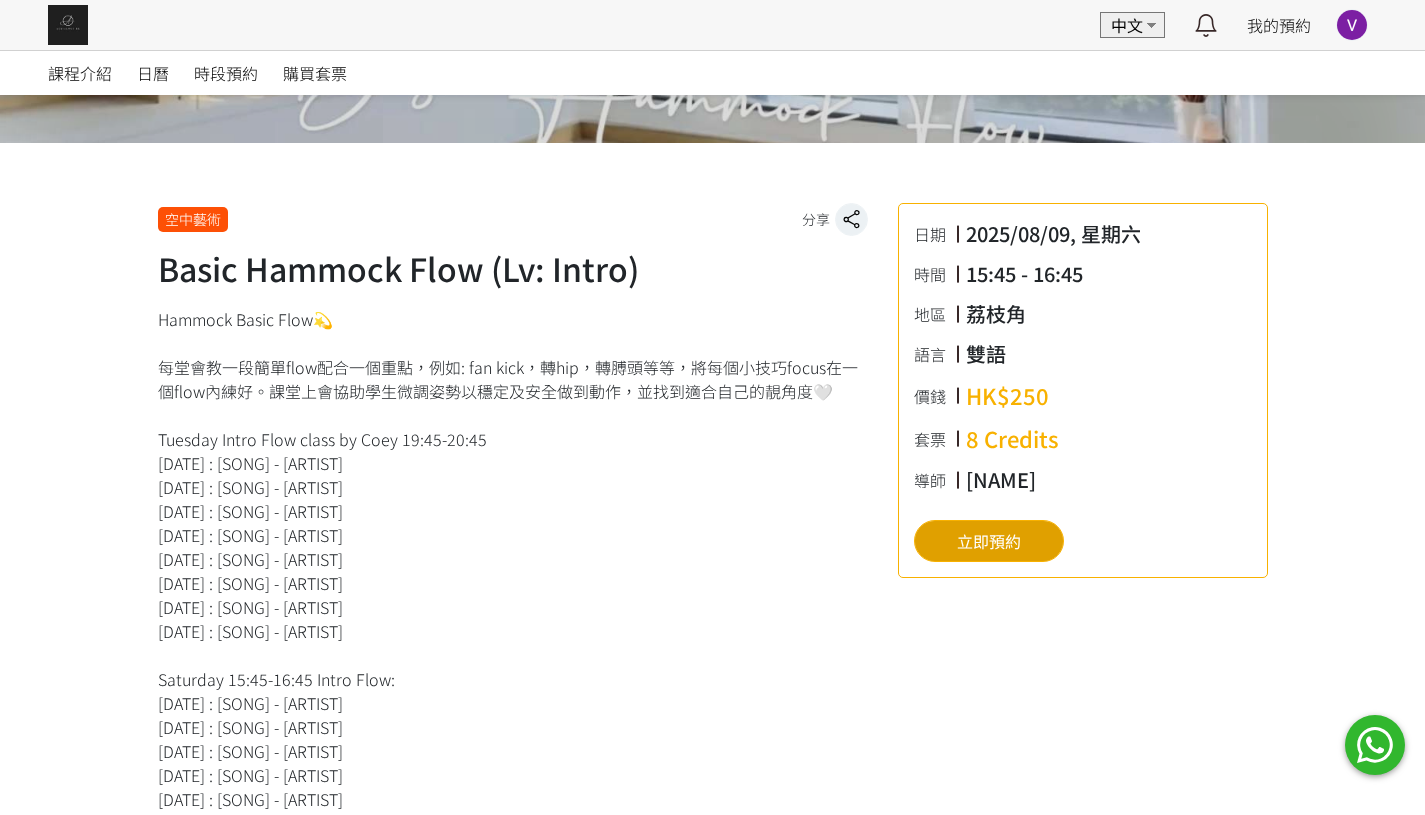 click on "立即預約" at bounding box center [989, 541] 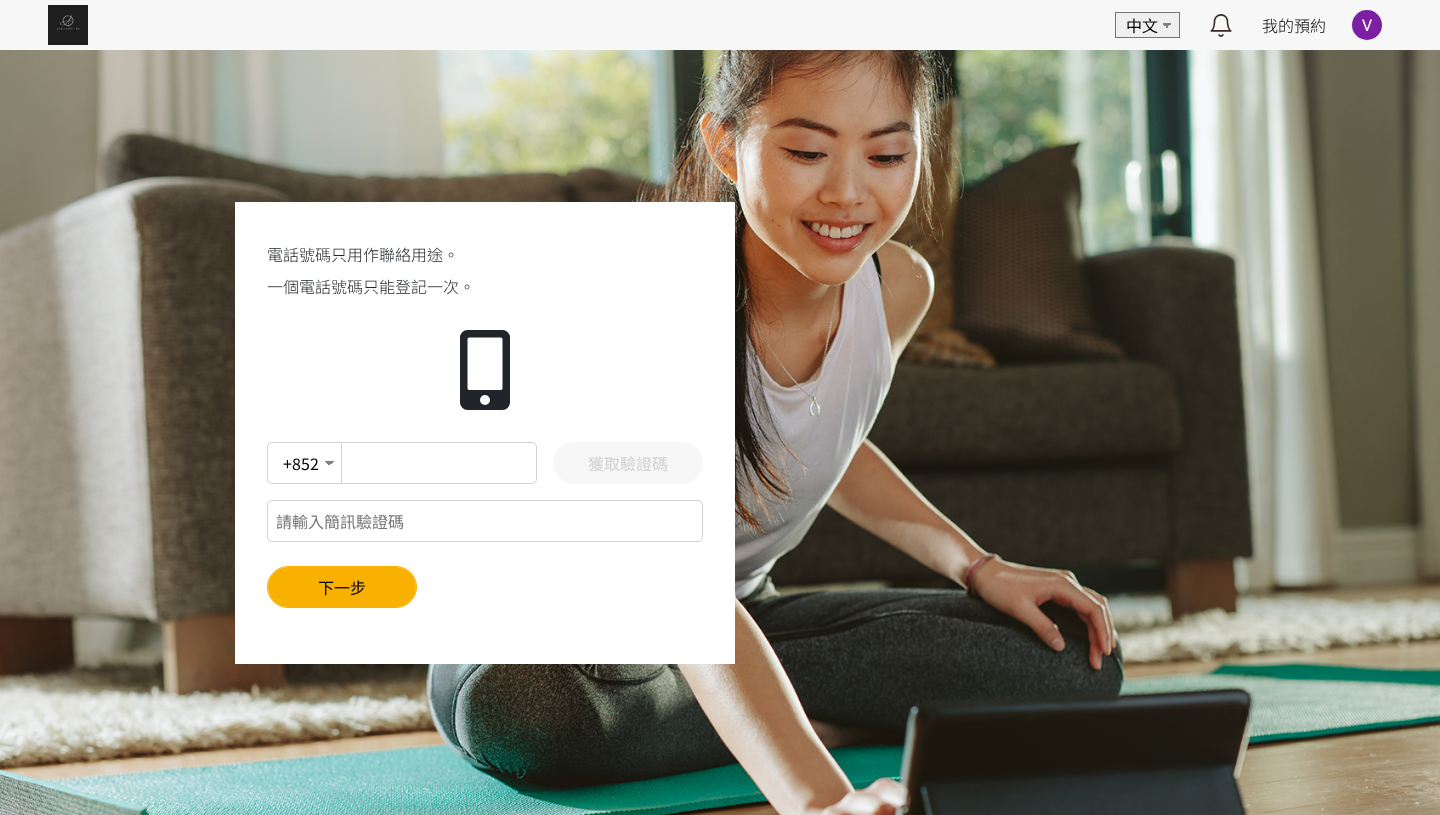 scroll, scrollTop: 0, scrollLeft: 0, axis: both 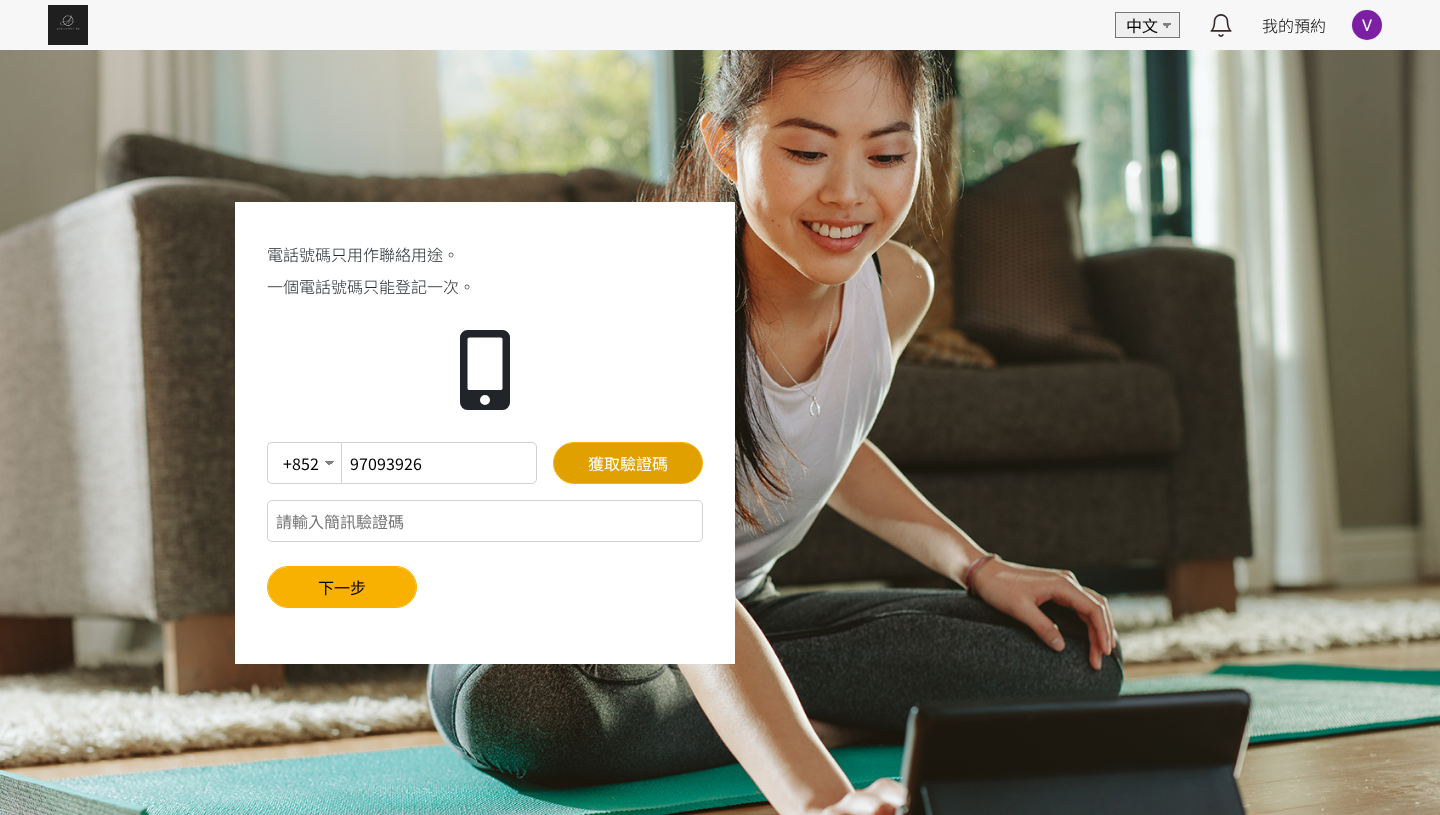type on "97093926" 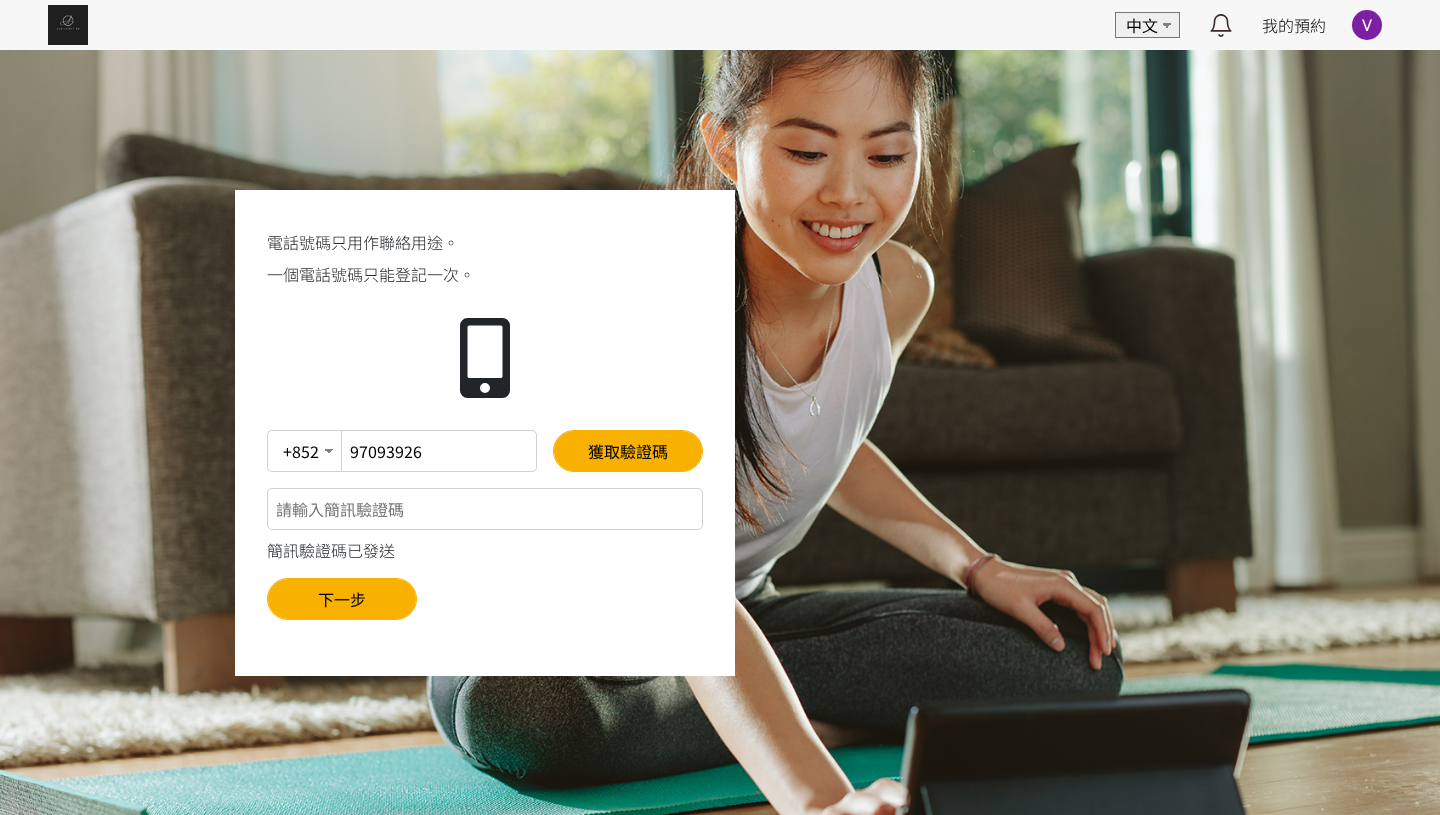 click at bounding box center (485, 509) 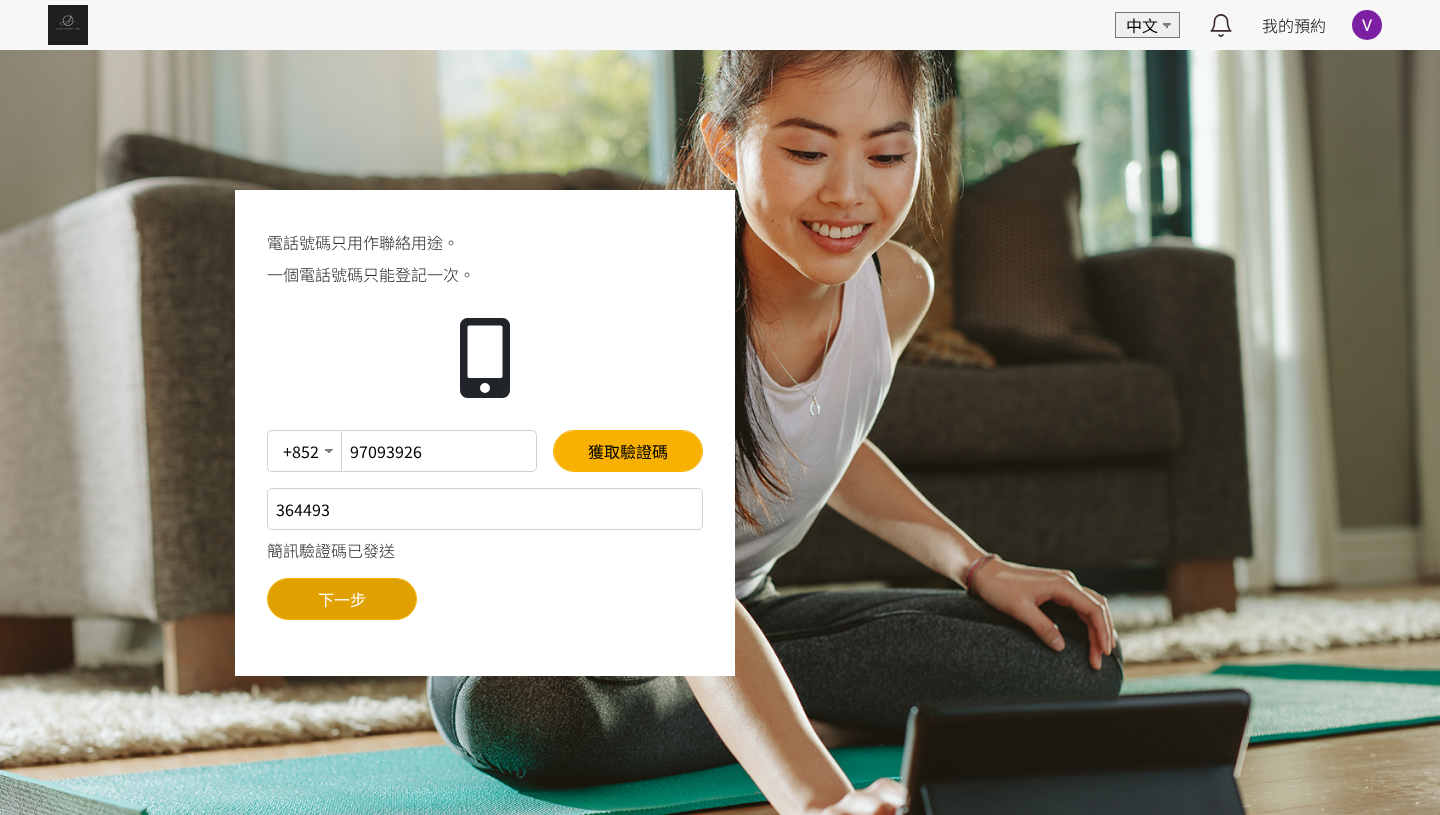 type on "364493" 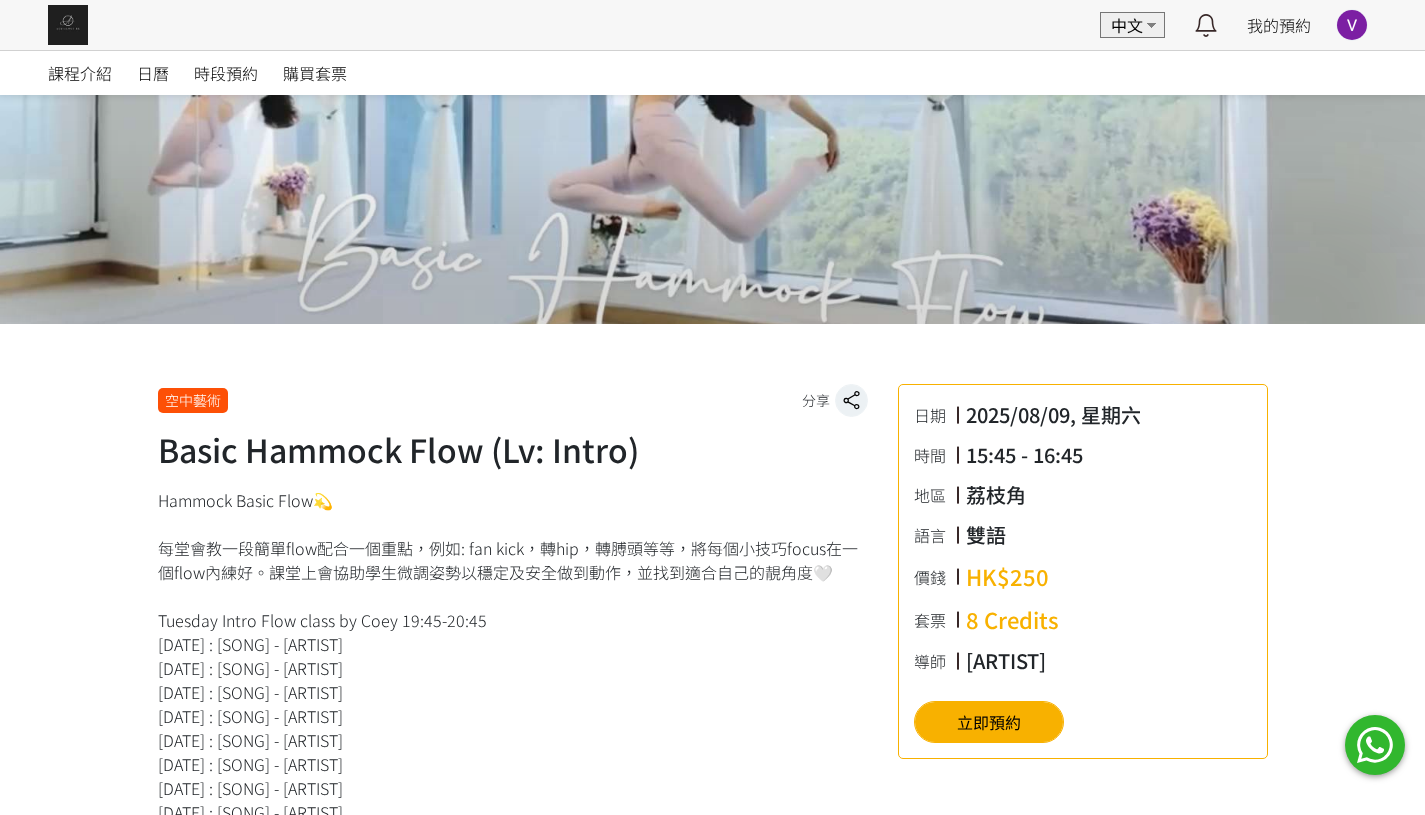 scroll, scrollTop: 175, scrollLeft: 0, axis: vertical 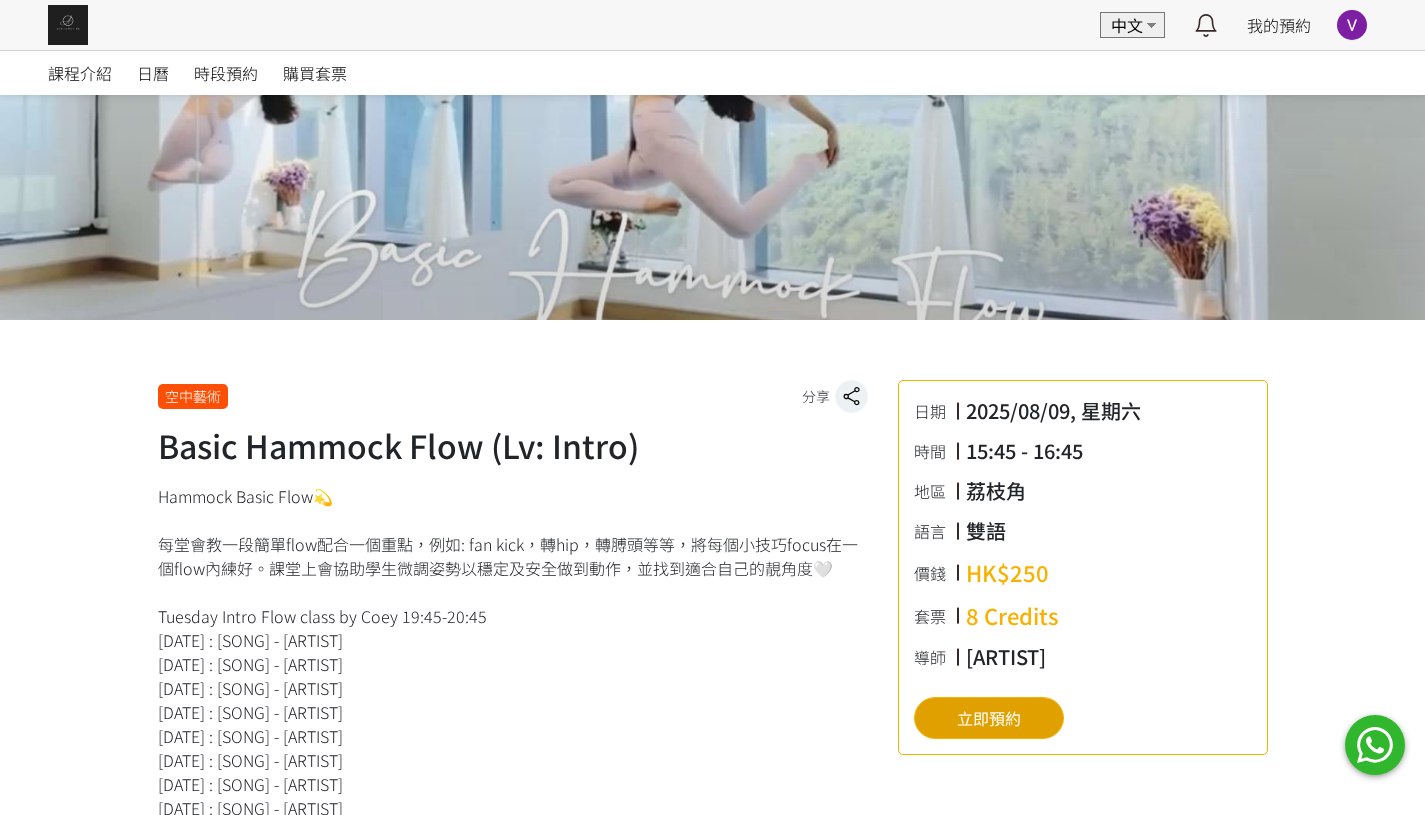 click on "立即預約" at bounding box center [989, 718] 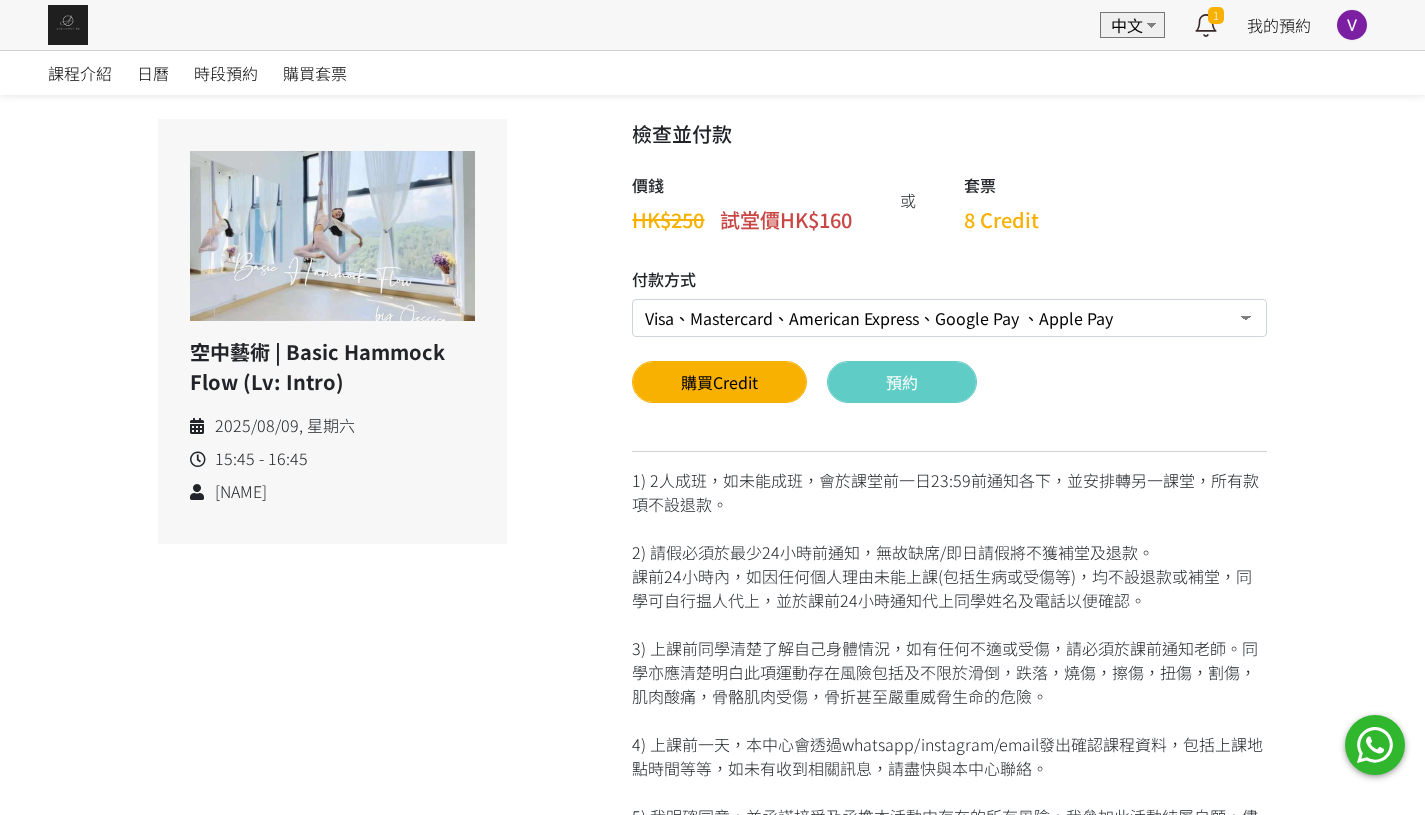 scroll, scrollTop: 0, scrollLeft: 0, axis: both 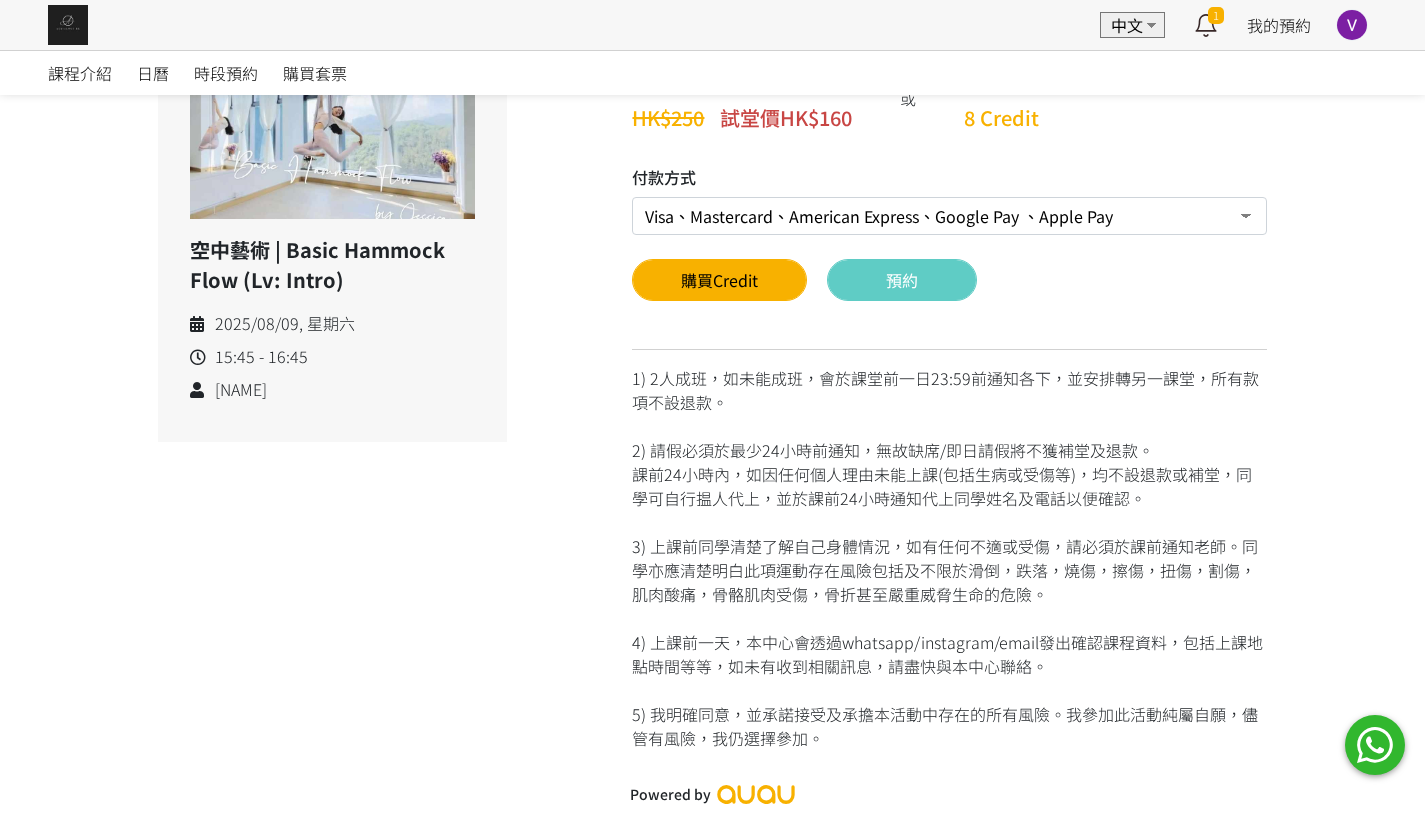 click on "Visa、Mastercard、American Express、Google Pay 、Apple Pay Credit 套票 (餘額 0 Credit） 轉數快FPS及銀行轉帳" at bounding box center (949, 216) 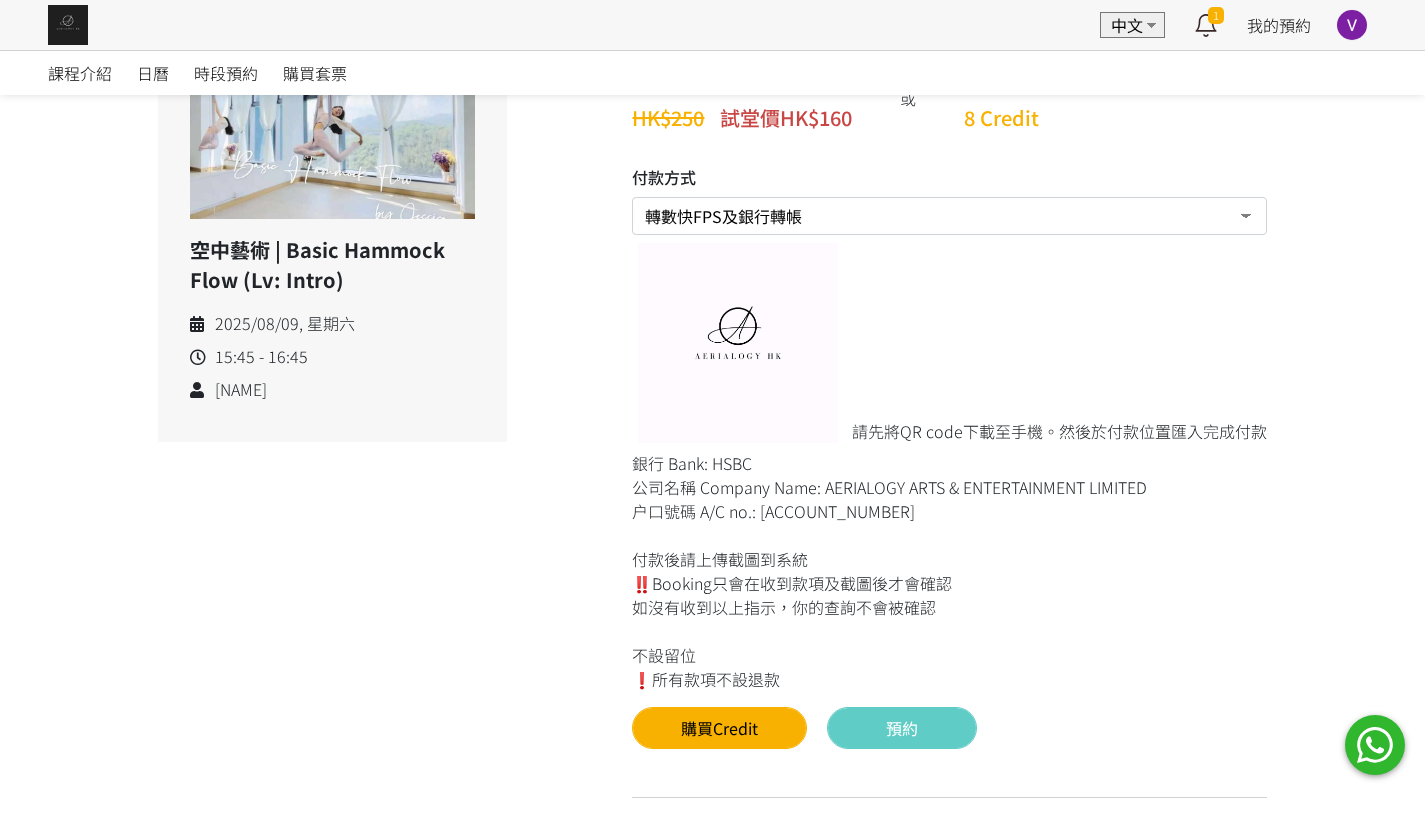 click on "請先將QR code下載至手機。然後於付款位置匯入完成付款" at bounding box center (1059, 431) 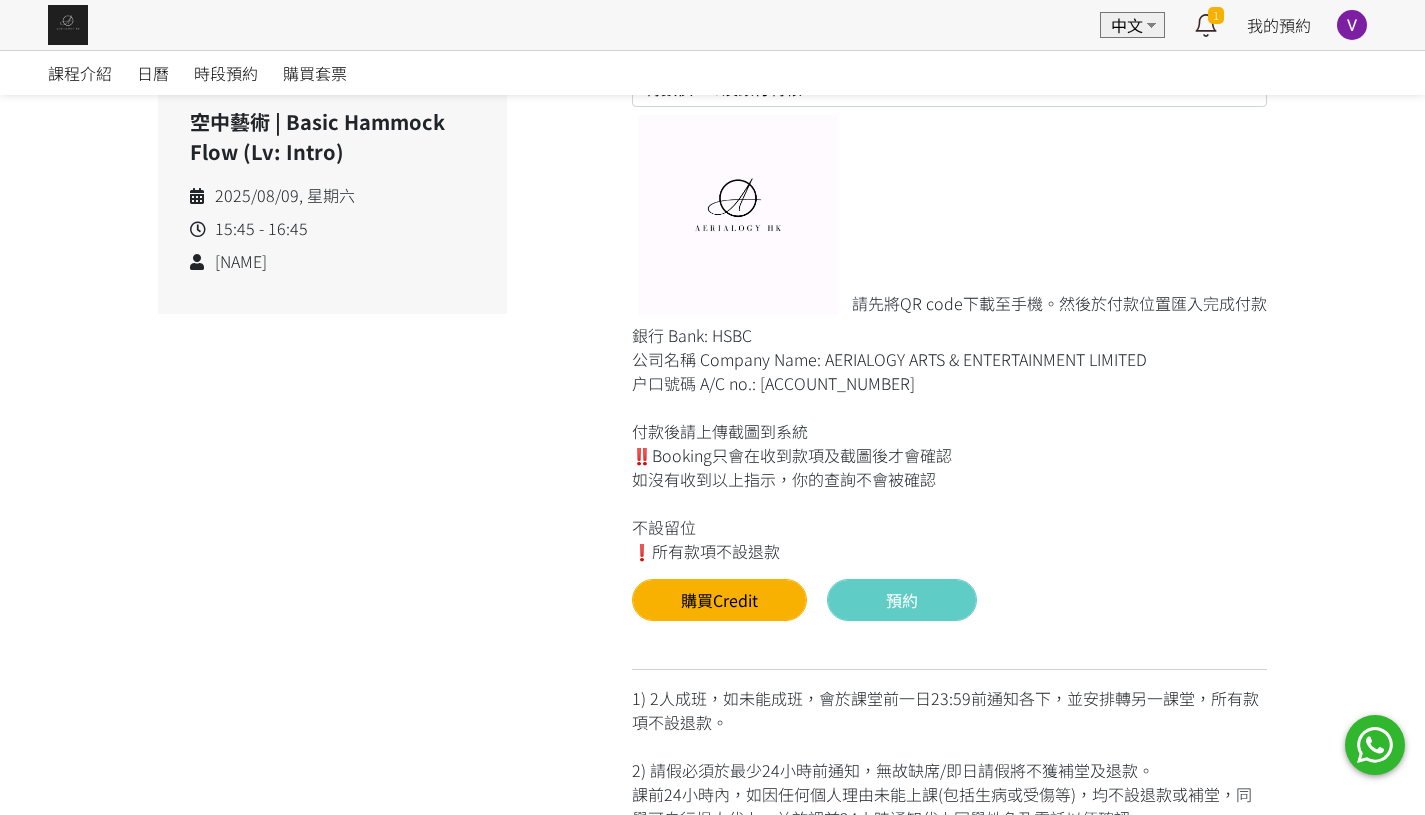 scroll, scrollTop: 550, scrollLeft: 0, axis: vertical 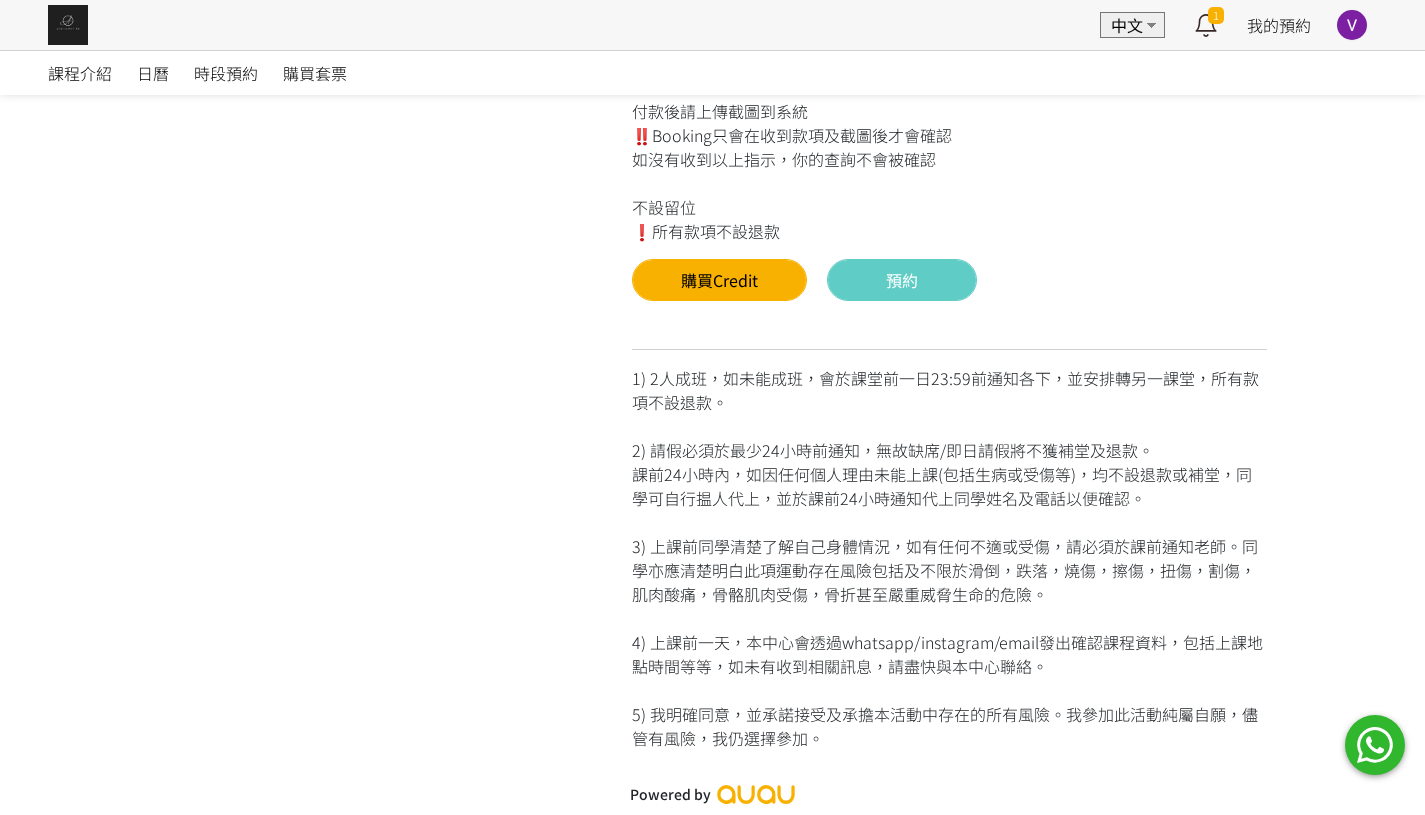 click on "1) 2人成班，如未能成班，會於課堂前一日23:59前通知各下，並安排轉另一課堂，所有款項不設退款。
2) 請假必須於最少24小時前通知，無故缺席/即日請假將不獲補堂及退款。
課前24小時內，如因任何個人理由未能上課(包括生病或受傷等)，均不設退款或補堂，同學可自行揾人代上，並於課前24小時通知代上同學姓名及電話以便確認。
3) 上課前同學清楚了解自己身體情況，如有任何不適或受傷，請必須於課前通知老師。同學亦應清楚明白此項運動存在風險包括及不限於滑倒，跌落，燒傷，擦傷，扭傷，割傷，肌肉酸痛，骨骼肌肉受傷，骨折甚至嚴重威脅生命的危險。
4) 上課前一天，本中心會透過whatsapp/instagram/email發出確認課程資料，包括上課地點時間等等，如未有收到相關訊息，請盡快與本中心聯絡。" at bounding box center (949, 549) 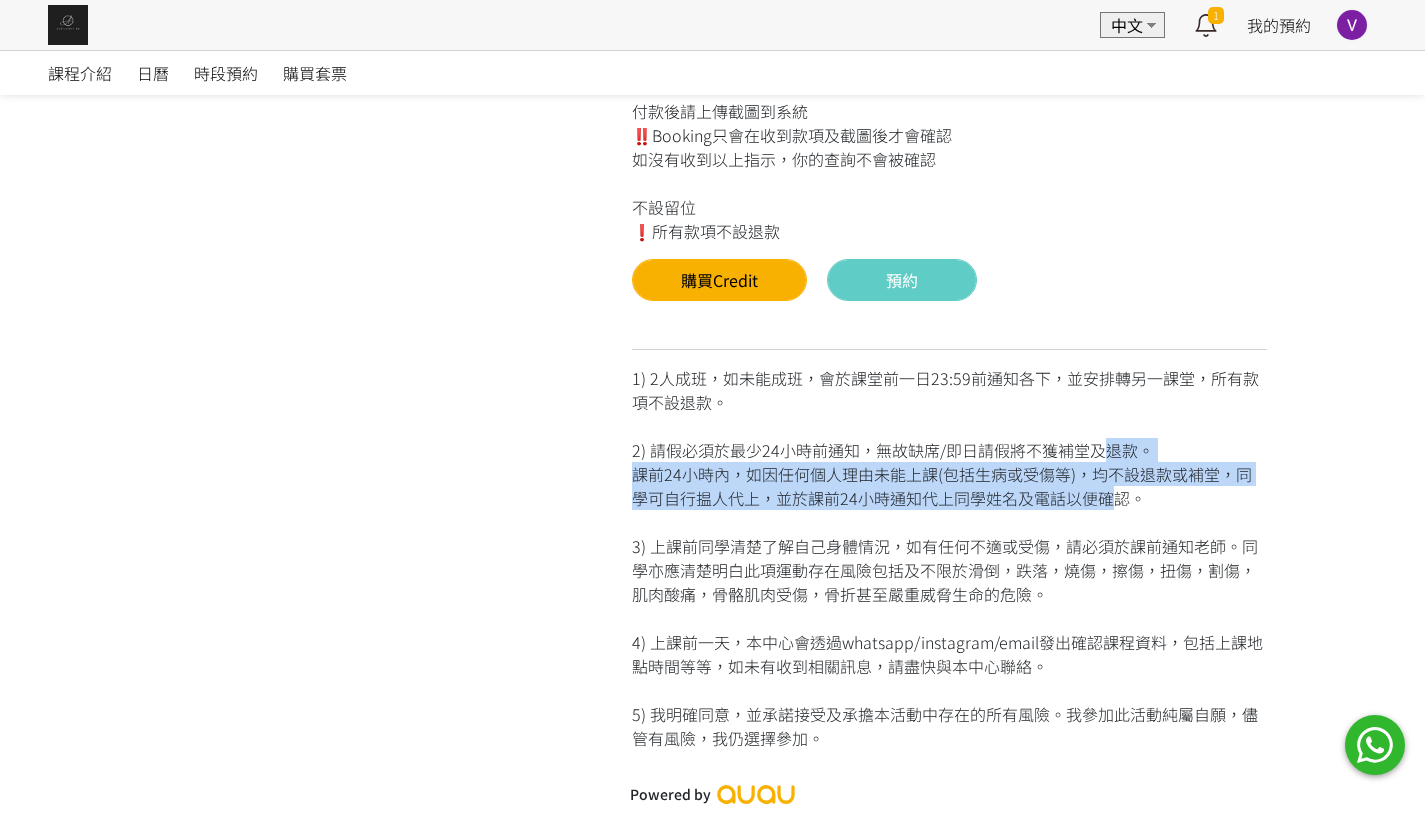 drag, startPoint x: 1089, startPoint y: 446, endPoint x: 1103, endPoint y: 488, distance: 44.27189 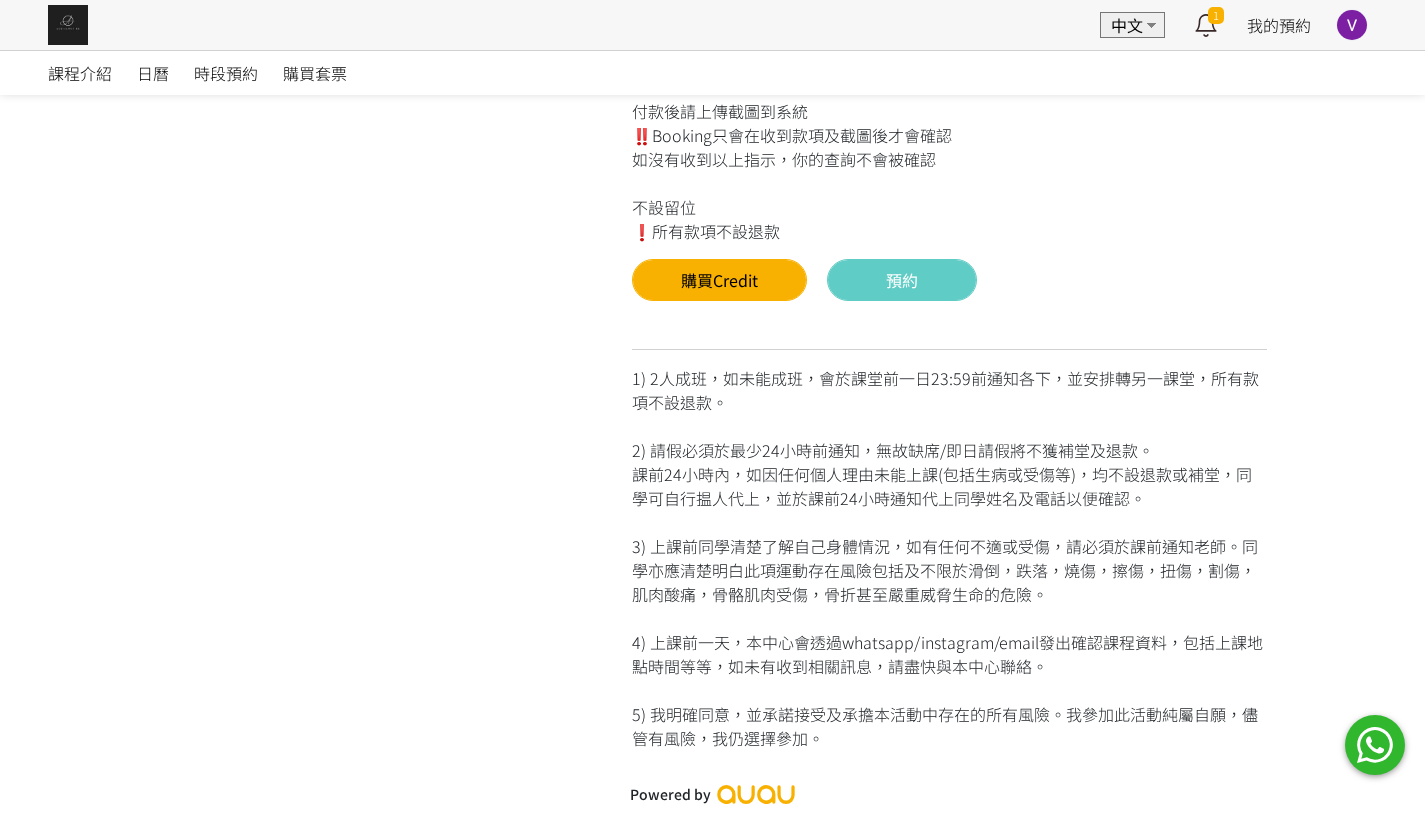 click on "1) 2人成班，如未能成班，會於課堂前一日23:59前通知各下，並安排轉另一課堂，所有款項不設退款。
2) 請假必須於最少24小時前通知，無故缺席/即日請假將不獲補堂及退款。
課前24小時內，如因任何個人理由未能上課(包括生病或受傷等)，均不設退款或補堂，同學可自行揾人代上，並於課前24小時通知代上同學姓名及電話以便確認。
3) 上課前同學清楚了解自己身體情況，如有任何不適或受傷，請必須於課前通知老師。同學亦應清楚明白此項運動存在風險包括及不限於滑倒，跌落，燒傷，擦傷，扭傷，割傷，肌肉酸痛，骨骼肌肉受傷，骨折甚至嚴重威脅生命的危險。
4) 上課前一天，本中心會透過whatsapp/instagram/email發出確認課程資料，包括上課地點時間等等，如未有收到相關訊息，請盡快與本中心聯絡。" at bounding box center [949, 549] 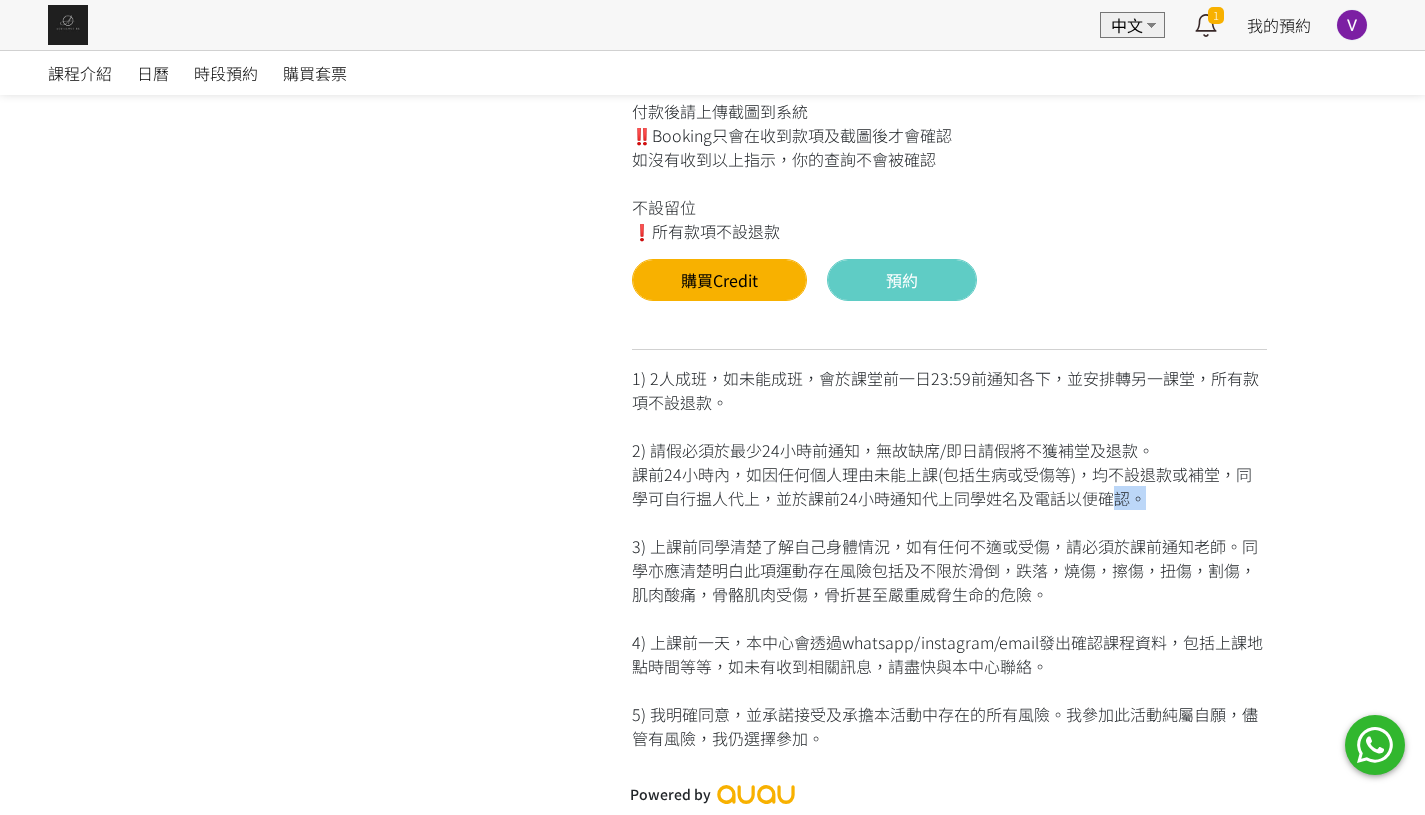 click on "1) 2人成班，如未能成班，會於課堂前一日23:59前通知各下，並安排轉另一課堂，所有款項不設退款。
2) 請假必須於最少24小時前通知，無故缺席/即日請假將不獲補堂及退款。
課前24小時內，如因任何個人理由未能上課(包括生病或受傷等)，均不設退款或補堂，同學可自行揾人代上，並於課前24小時通知代上同學姓名及電話以便確認。
3) 上課前同學清楚了解自己身體情況，如有任何不適或受傷，請必須於課前通知老師。同學亦應清楚明白此項運動存在風險包括及不限於滑倒，跌落，燒傷，擦傷，扭傷，割傷，肌肉酸痛，骨骼肌肉受傷，骨折甚至嚴重威脅生命的危險。
4) 上課前一天，本中心會透過whatsapp/instagram/email發出確認課程資料，包括上課地點時間等等，如未有收到相關訊息，請盡快與本中心聯絡。" at bounding box center [949, 549] 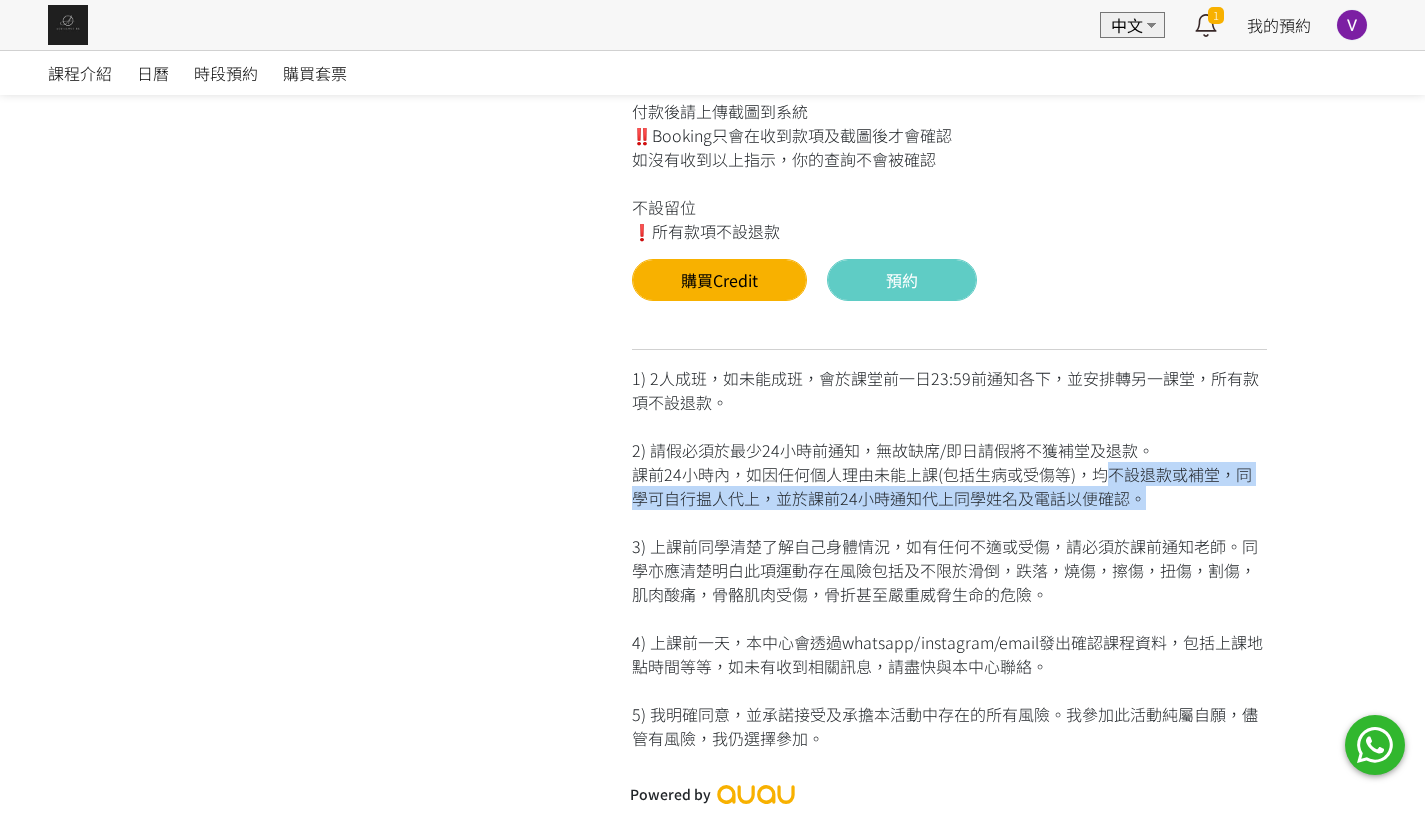click on "1) 2人成班，如未能成班，會於課堂前一日23:59前通知各下，並安排轉另一課堂，所有款項不設退款。
2) 請假必須於最少24小時前通知，無故缺席/即日請假將不獲補堂及退款。
課前24小時內，如因任何個人理由未能上課(包括生病或受傷等)，均不設退款或補堂，同學可自行揾人代上，並於課前24小時通知代上同學姓名及電話以便確認。
3) 上課前同學清楚了解自己身體情況，如有任何不適或受傷，請必須於課前通知老師。同學亦應清楚明白此項運動存在風險包括及不限於滑倒，跌落，燒傷，擦傷，扭傷，割傷，肌肉酸痛，骨骼肌肉受傷，骨折甚至嚴重威脅生命的危險。
4) 上課前一天，本中心會透過whatsapp/instagram/email發出確認課程資料，包括上課地點時間等等，如未有收到相關訊息，請盡快與本中心聯絡。" at bounding box center (949, 549) 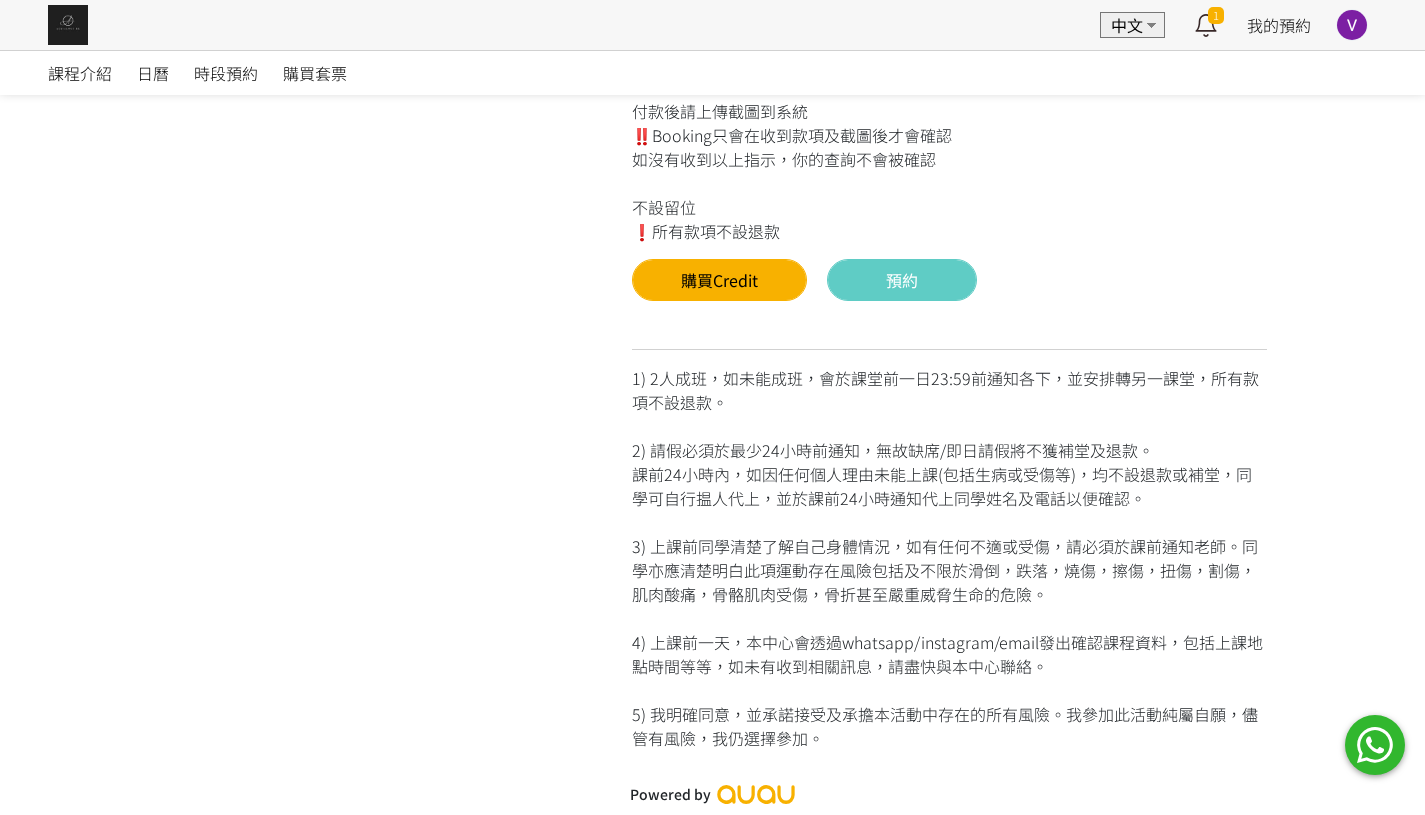 click on "1) 2人成班，如未能成班，會於課堂前一日23:59前通知各下，並安排轉另一課堂，所有款項不設退款。
2) 請假必須於最少24小時前通知，無故缺席/即日請假將不獲補堂及退款。
課前24小時內，如因任何個人理由未能上課(包括生病或受傷等)，均不設退款或補堂，同學可自行揾人代上，並於課前24小時通知代上同學姓名及電話以便確認。
3) 上課前同學清楚了解自己身體情況，如有任何不適或受傷，請必須於課前通知老師。同學亦應清楚明白此項運動存在風險包括及不限於滑倒，跌落，燒傷，擦傷，扭傷，割傷，肌肉酸痛，骨骼肌肉受傷，骨折甚至嚴重威脅生命的危險。
4) 上課前一天，本中心會透過whatsapp/instagram/email發出確認課程資料，包括上課地點時間等等，如未有收到相關訊息，請盡快與本中心聯絡。" at bounding box center [949, 549] 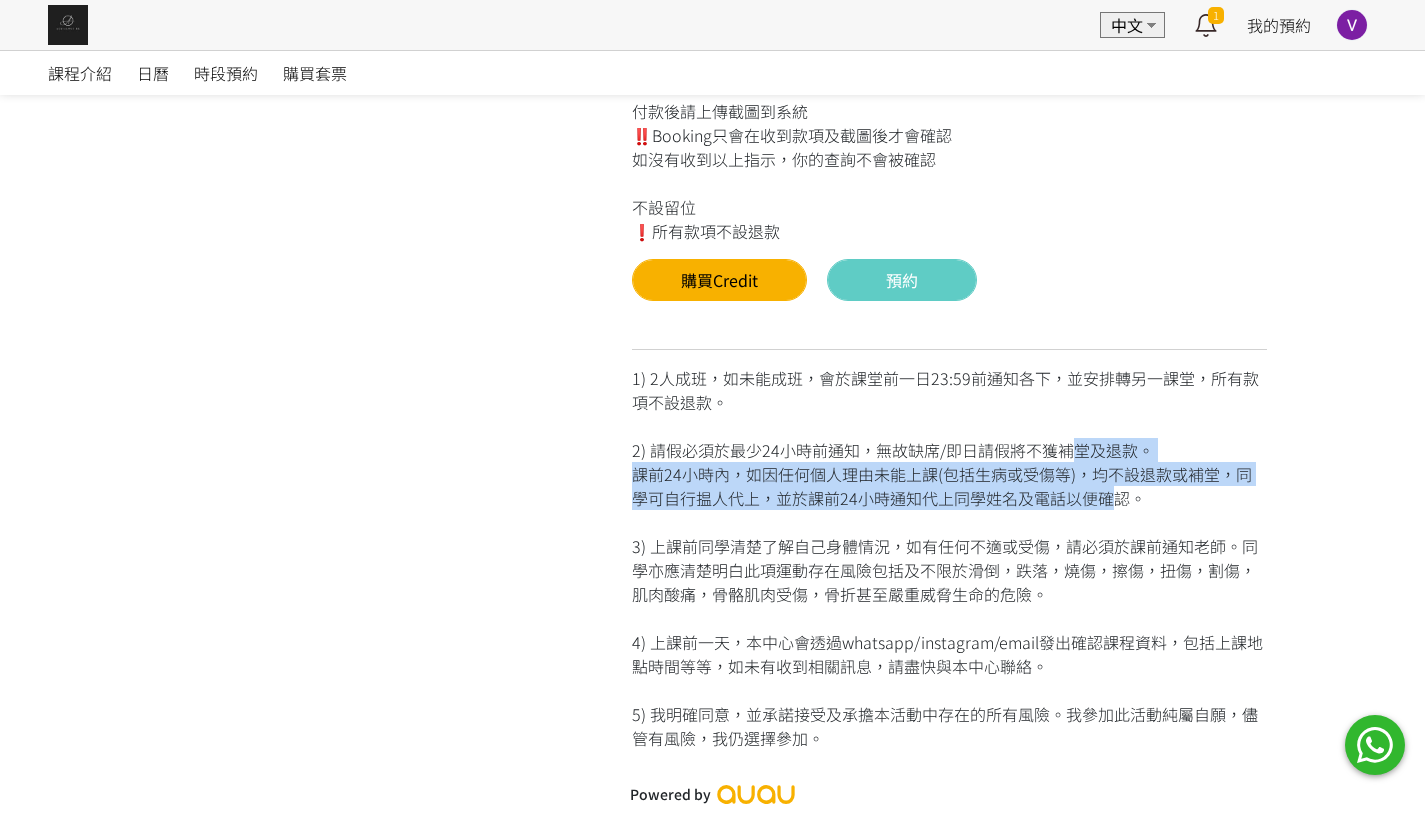 drag, startPoint x: 1092, startPoint y: 491, endPoint x: 1061, endPoint y: 448, distance: 53.009434 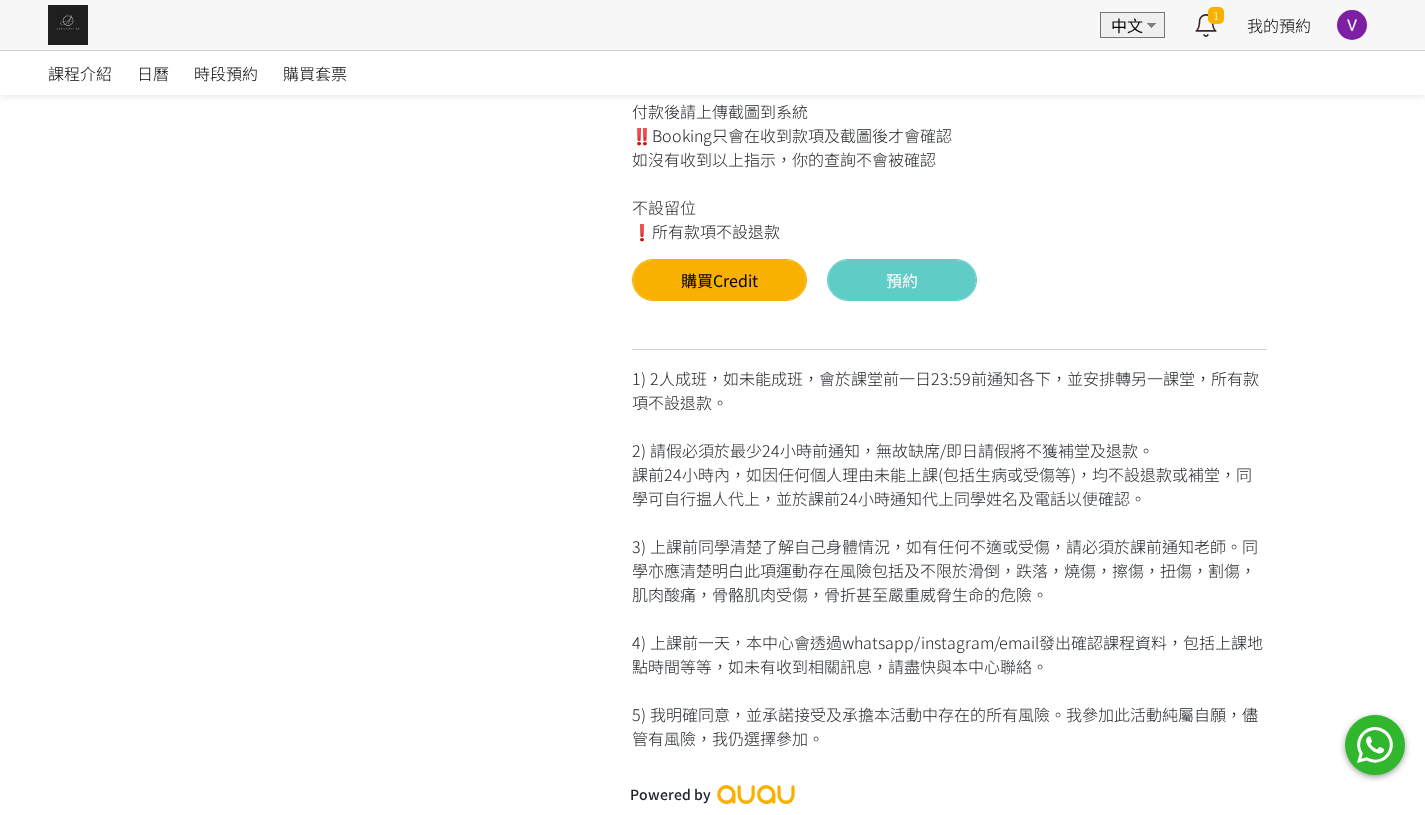 click on "1) 2人成班，如未能成班，會於課堂前一日23:59前通知各下，並安排轉另一課堂，所有款項不設退款。
2) 請假必須於最少24小時前通知，無故缺席/即日請假將不獲補堂及退款。
課前24小時內，如因任何個人理由未能上課(包括生病或受傷等)，均不設退款或補堂，同學可自行揾人代上，並於課前24小時通知代上同學姓名及電話以便確認。
3) 上課前同學清楚了解自己身體情況，如有任何不適或受傷，請必須於課前通知老師。同學亦應清楚明白此項運動存在風險包括及不限於滑倒，跌落，燒傷，擦傷，扭傷，割傷，肌肉酸痛，骨骼肌肉受傷，骨折甚至嚴重威脅生命的危險。
4) 上課前一天，本中心會透過whatsapp/instagram/email發出確認課程資料，包括上課地點時間等等，如未有收到相關訊息，請盡快與本中心聯絡。" at bounding box center (949, 549) 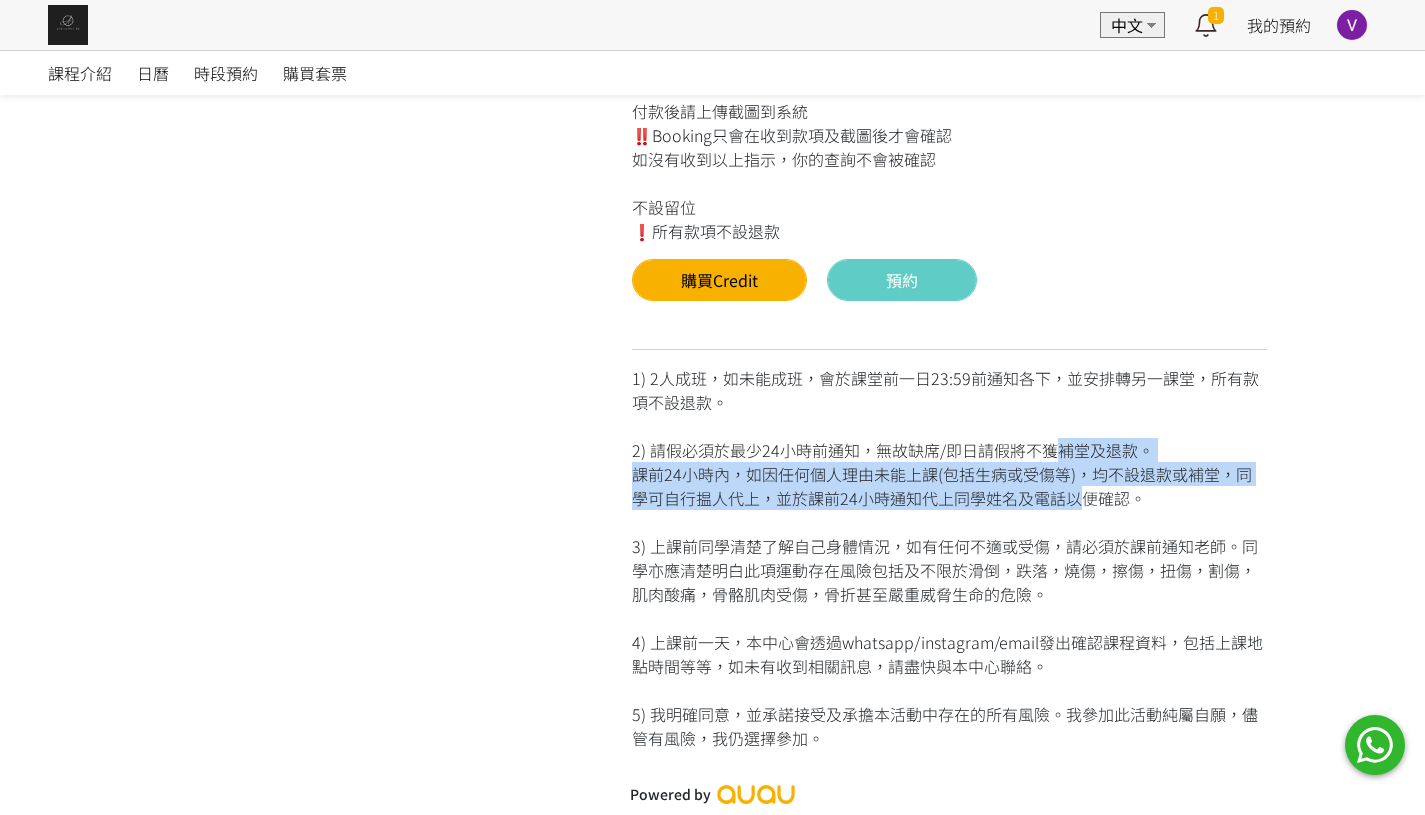 drag, startPoint x: 1051, startPoint y: 485, endPoint x: 1060, endPoint y: 500, distance: 17.492855 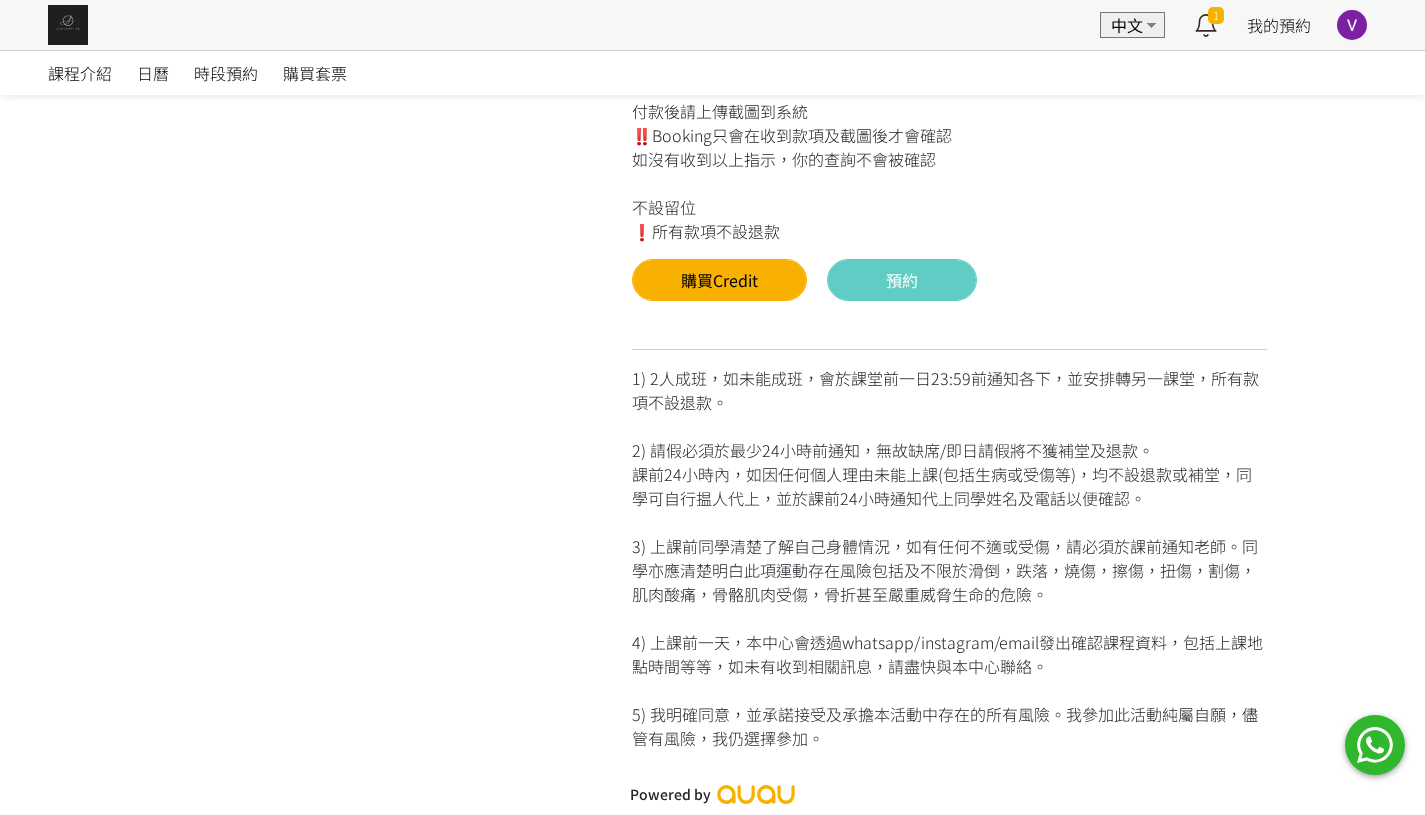 click on "1) 2人成班，如未能成班，會於課堂前一日23:59前通知各下，並安排轉另一課堂，所有款項不設退款。
2) 請假必須於最少24小時前通知，無故缺席/即日請假將不獲補堂及退款。
課前24小時內，如因任何個人理由未能上課(包括生病或受傷等)，均不設退款或補堂，同學可自行揾人代上，並於課前24小時通知代上同學姓名及電話以便確認。
3) 上課前同學清楚了解自己身體情況，如有任何不適或受傷，請必須於課前通知老師。同學亦應清楚明白此項運動存在風險包括及不限於滑倒，跌落，燒傷，擦傷，扭傷，割傷，肌肉酸痛，骨骼肌肉受傷，骨折甚至嚴重威脅生命的危險。
4) 上課前一天，本中心會透過whatsapp/instagram/email發出確認課程資料，包括上課地點時間等等，如未有收到相關訊息，請盡快與本中心聯絡。" at bounding box center [949, 549] 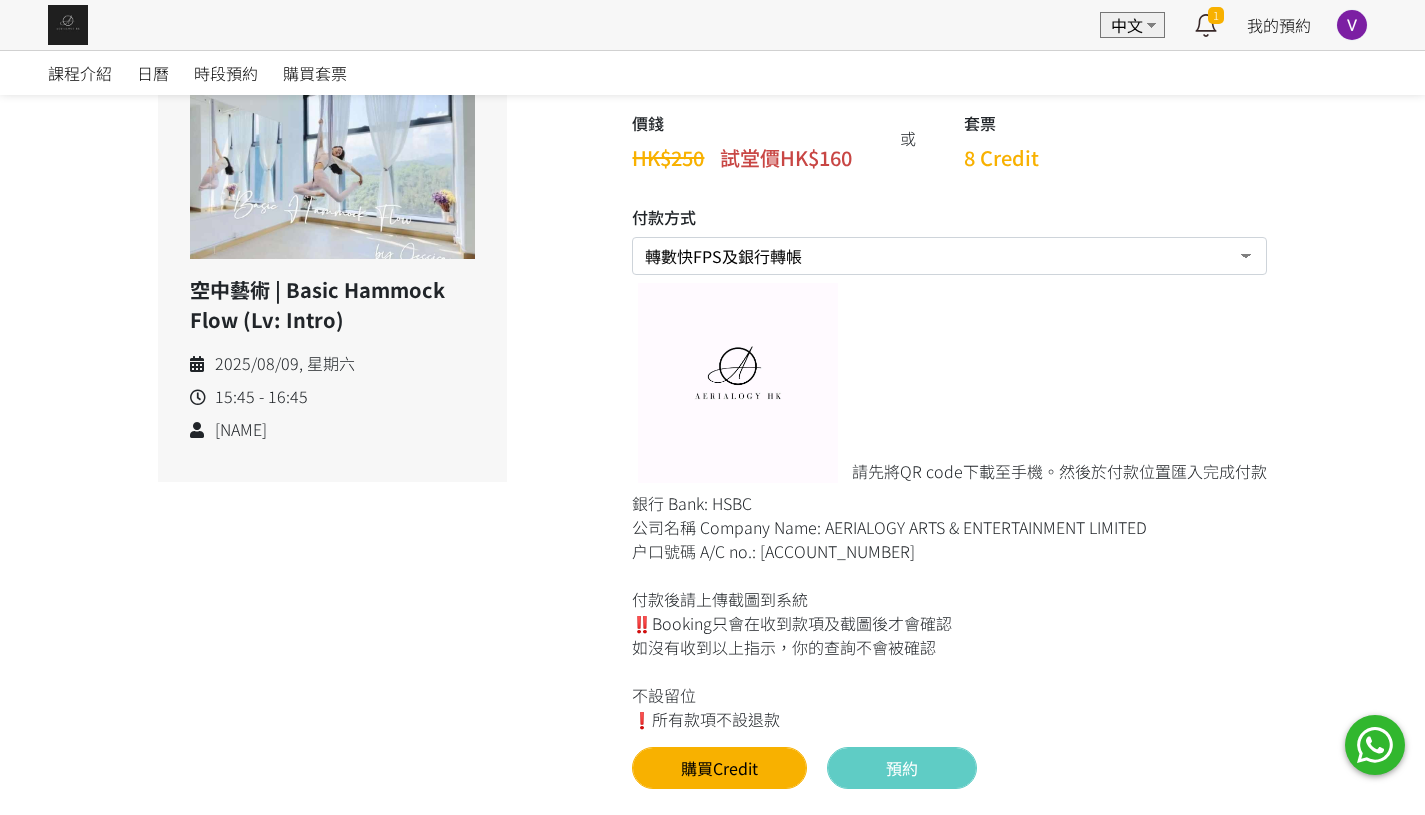 scroll, scrollTop: 75, scrollLeft: 0, axis: vertical 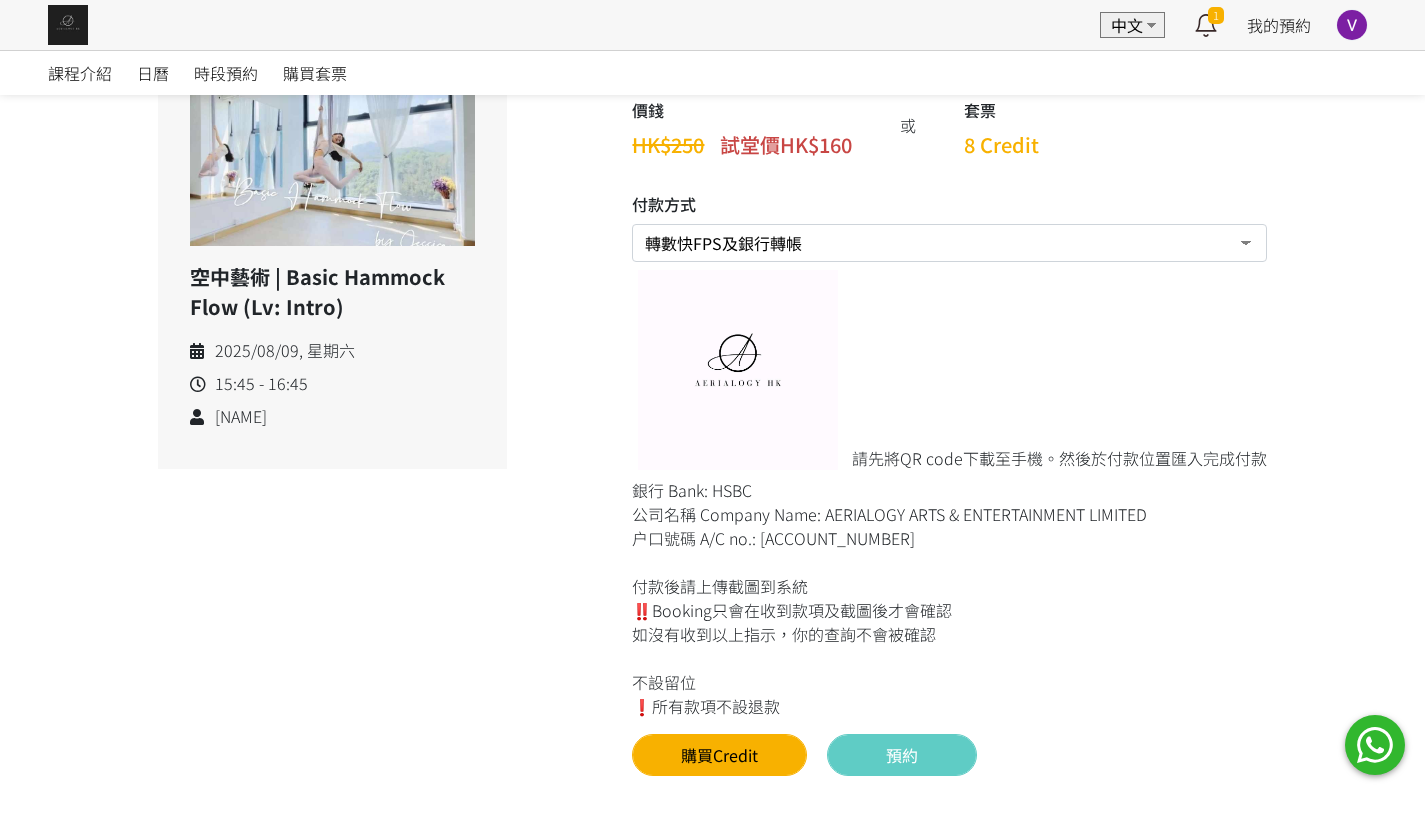 drag, startPoint x: 1082, startPoint y: 454, endPoint x: 1121, endPoint y: 493, distance: 55.154327 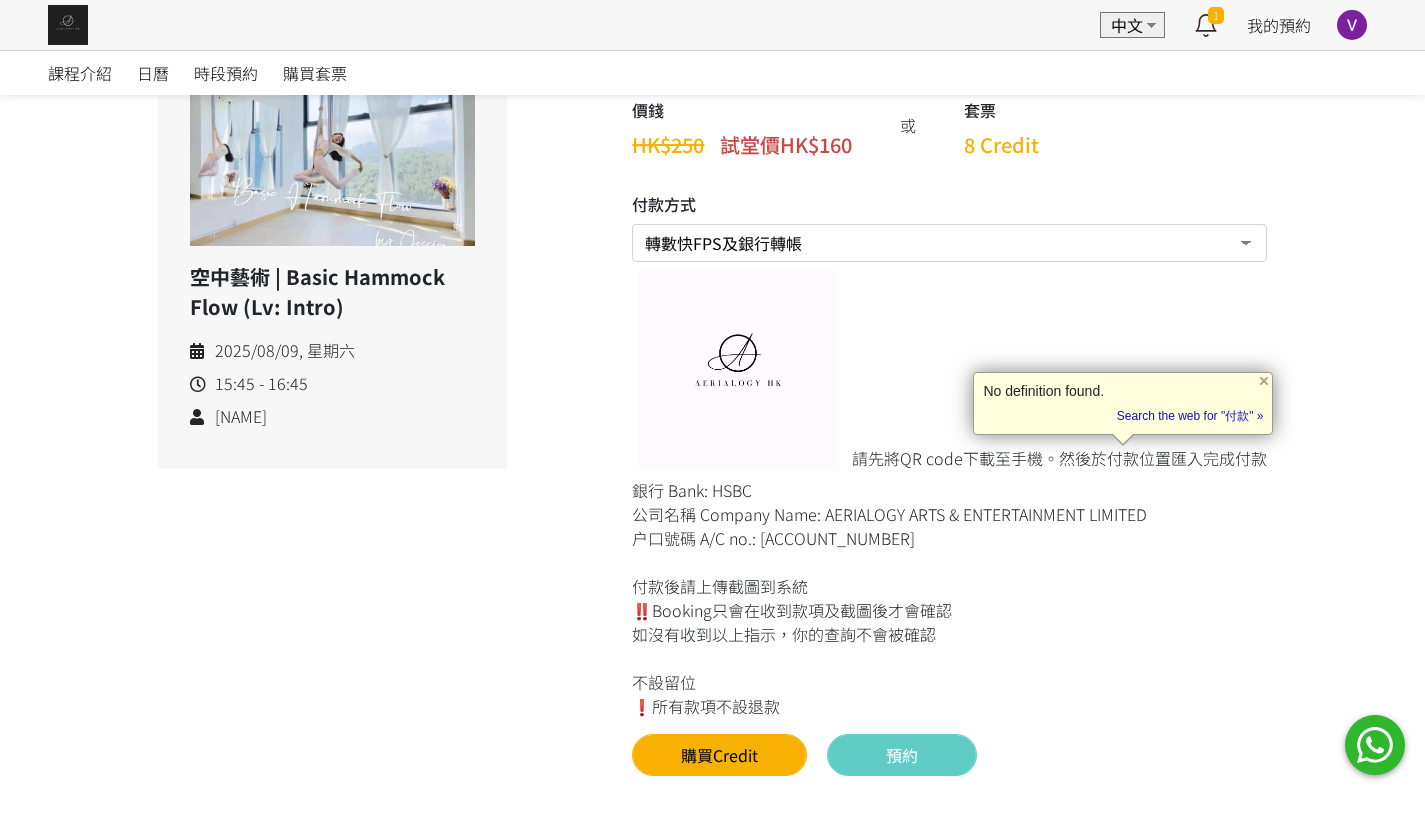 click on "請先將QR code下載至手機。然後於付款位置匯入完成付款" at bounding box center [1059, 458] 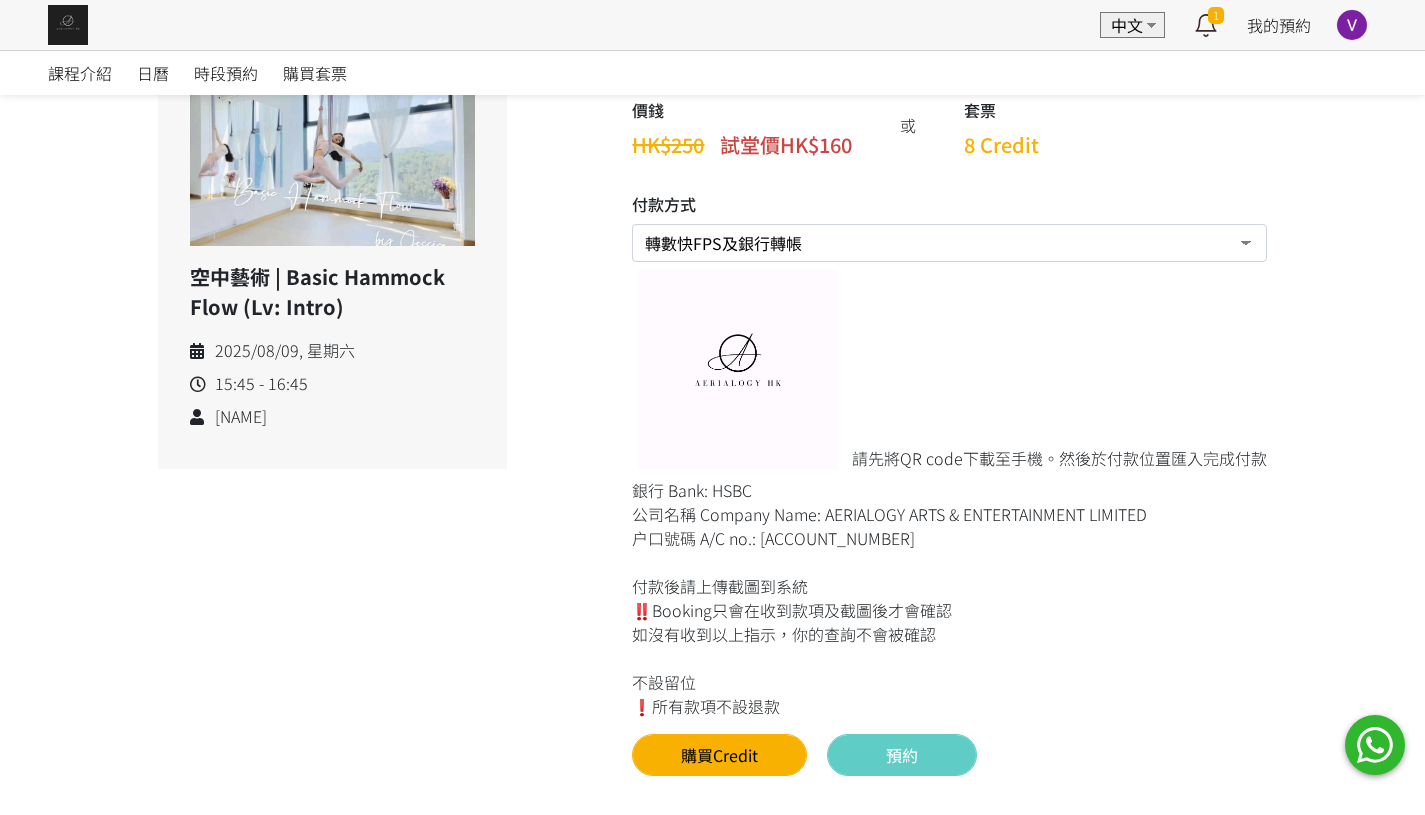 click on "請先將QR code下載至手機。然後於付款位置匯入完成付款" at bounding box center (1059, 458) 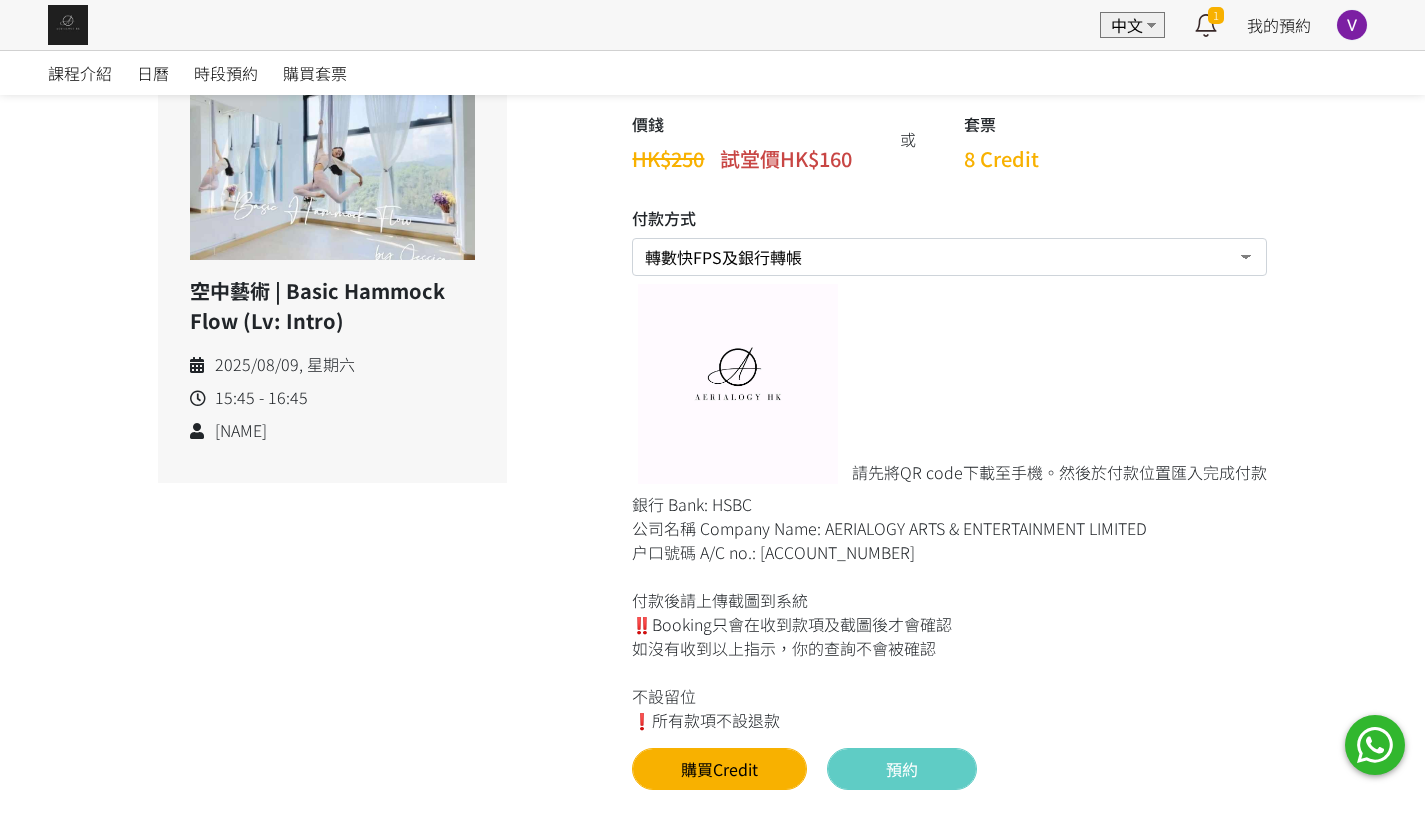 scroll, scrollTop: 0, scrollLeft: 0, axis: both 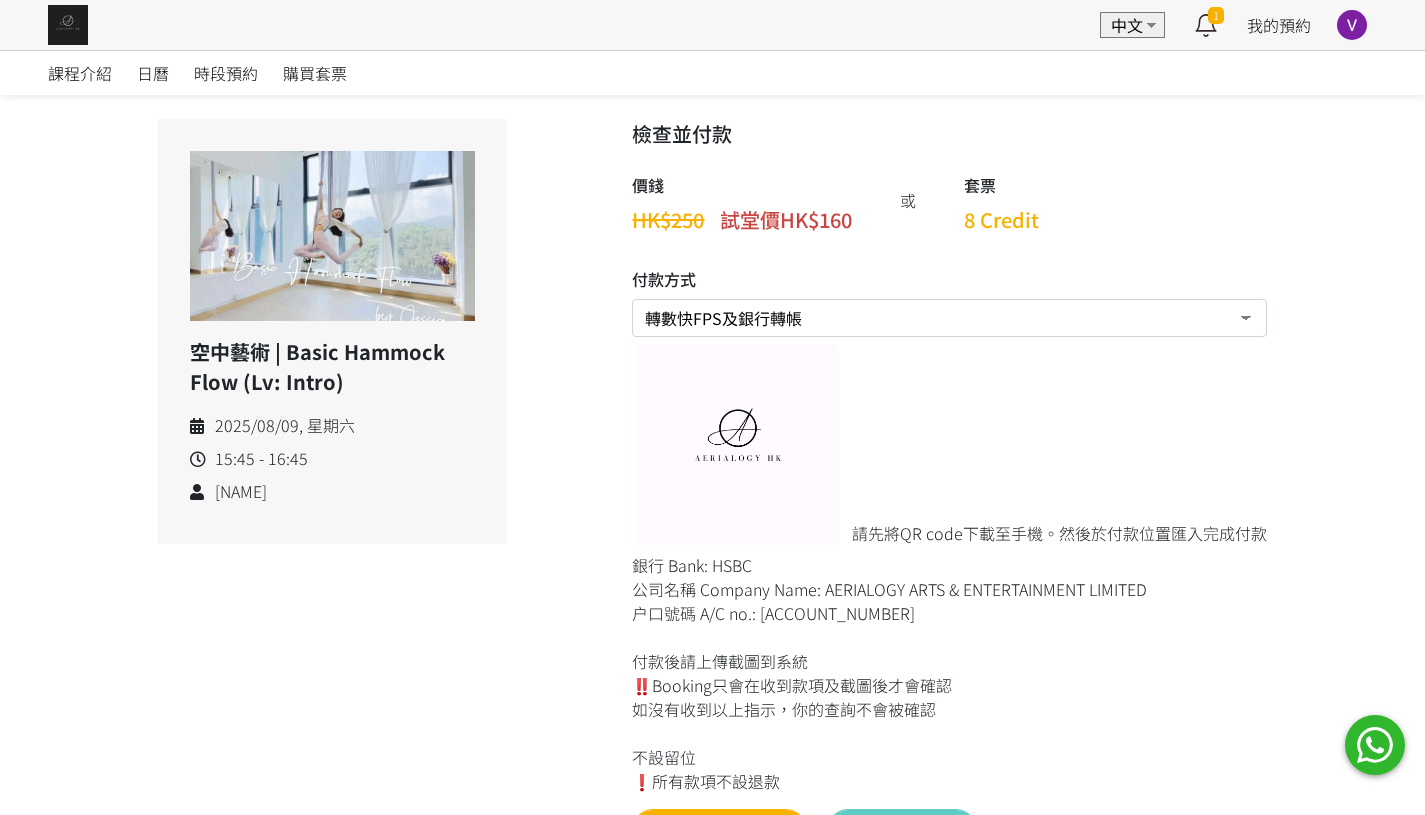 click on "Visa、Mastercard、American Express、Google Pay 、Apple Pay Credit 套票 (餘額 0 Credit） 轉數快FPS及銀行轉帳" at bounding box center (949, 318) 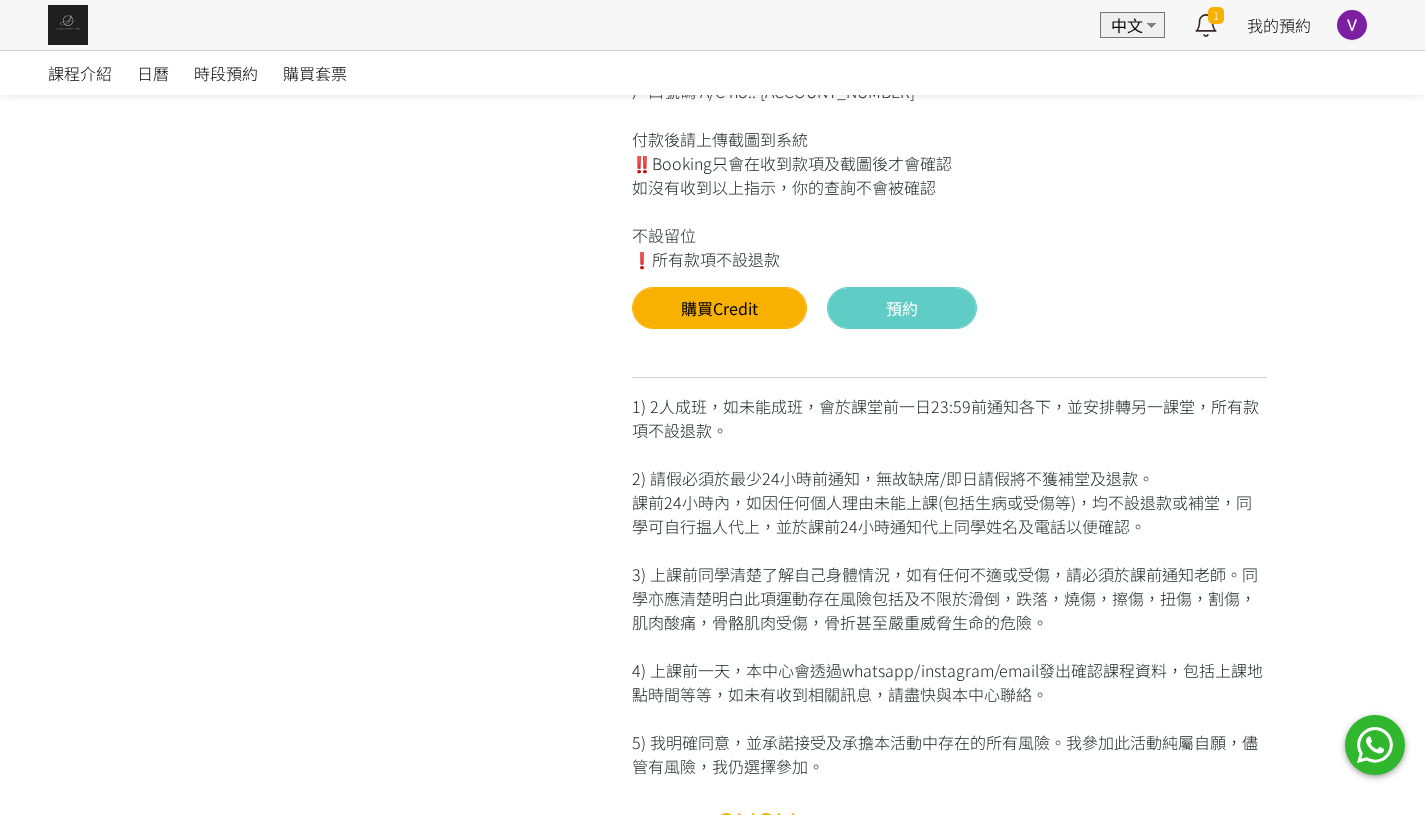 scroll, scrollTop: 550, scrollLeft: 0, axis: vertical 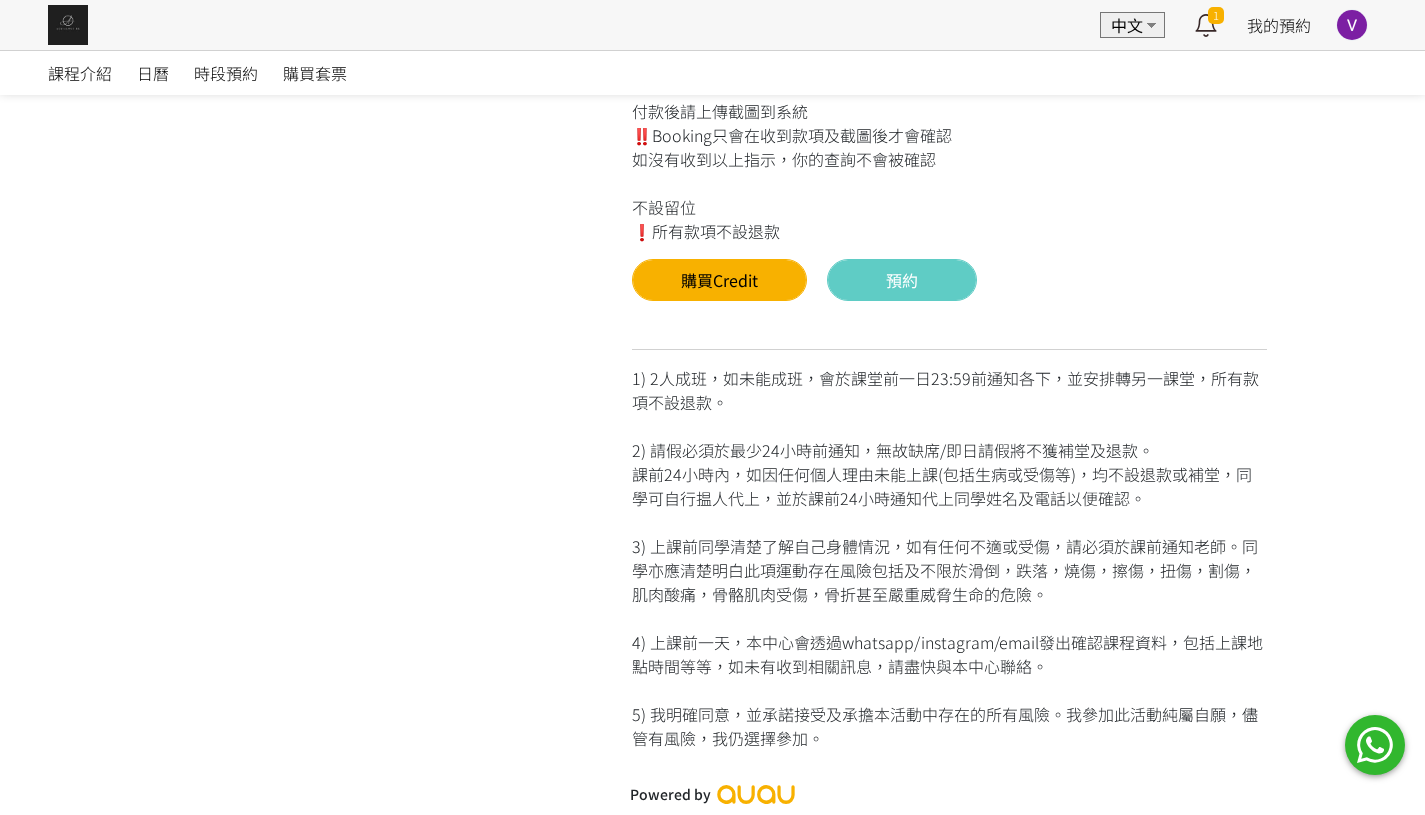 click on "1) 2人成班，如未能成班，會於課堂前一日23:59前通知各下，並安排轉另一課堂，所有款項不設退款。
2) 請假必須於最少24小時前通知，無故缺席/即日請假將不獲補堂及退款。
課前24小時內，如因任何個人理由未能上課(包括生病或受傷等)，均不設退款或補堂，同學可自行揾人代上，並於課前24小時通知代上同學姓名及電話以便確認。
3) 上課前同學清楚了解自己身體情況，如有任何不適或受傷，請必須於課前通知老師。同學亦應清楚明白此項運動存在風險包括及不限於滑倒，跌落，燒傷，擦傷，扭傷，割傷，肌肉酸痛，骨骼肌肉受傷，骨折甚至嚴重威脅生命的危險。
4) 上課前一天，本中心會透過whatsapp/instagram/email發出確認課程資料，包括上課地點時間等等，如未有收到相關訊息，請盡快與本中心聯絡。" at bounding box center [949, 549] 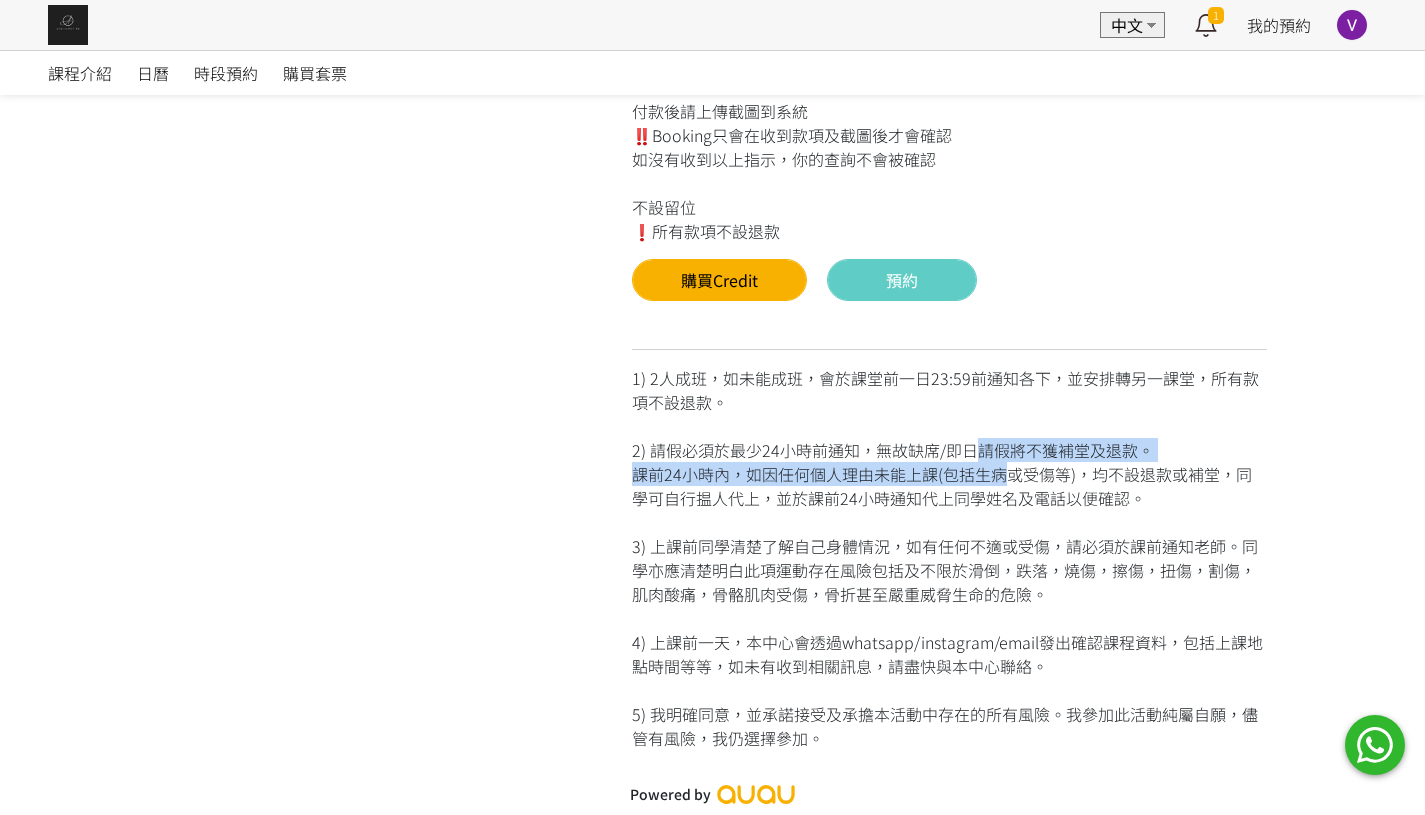 drag, startPoint x: 965, startPoint y: 460, endPoint x: 995, endPoint y: 484, distance: 38.418747 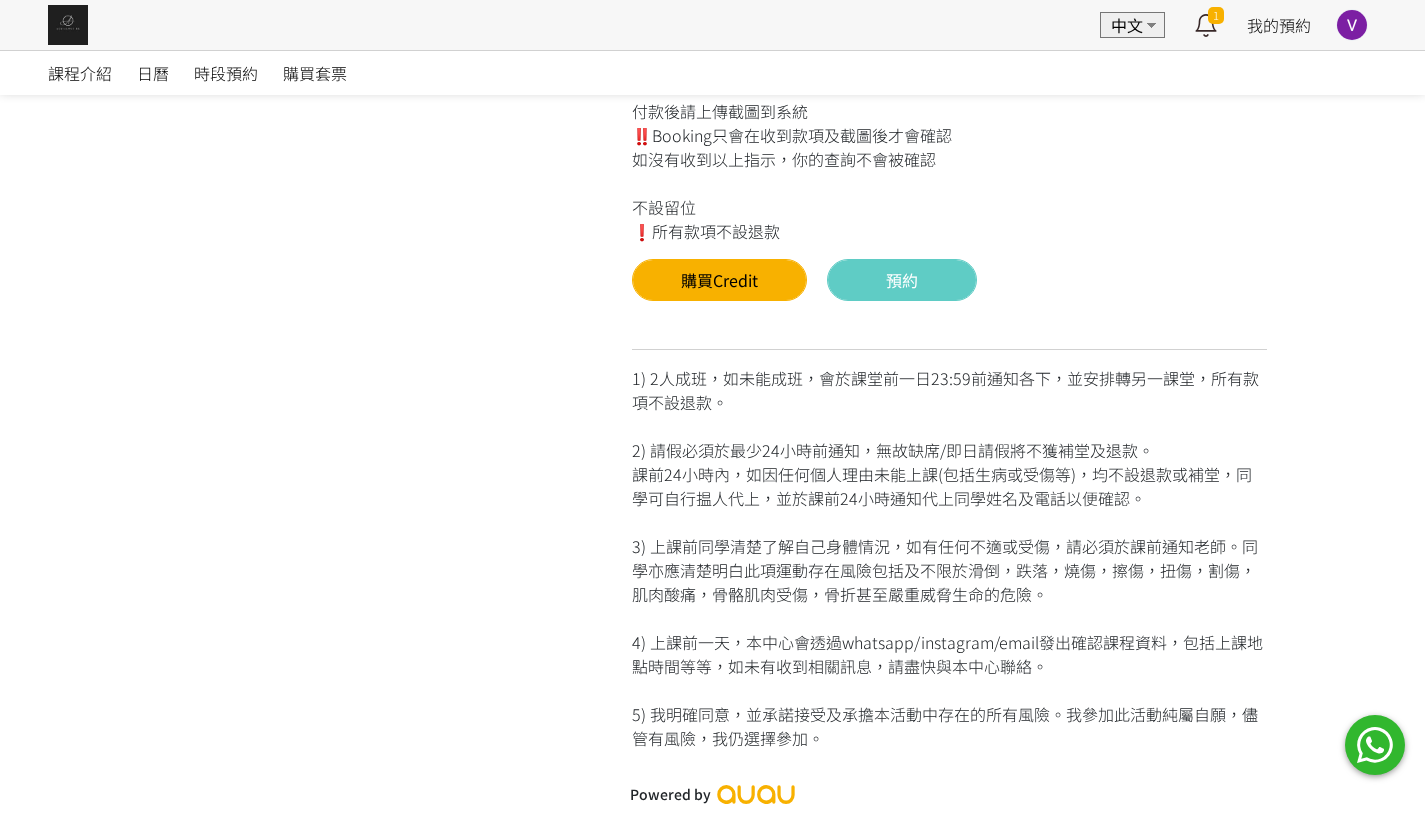 click on "1) 2人成班，如未能成班，會於課堂前一日23:59前通知各下，並安排轉另一課堂，所有款項不設退款。
2) 請假必須於最少24小時前通知，無故缺席/即日請假將不獲補堂及退款。
課前24小時內，如因任何個人理由未能上課(包括生病或受傷等)，均不設退款或補堂，同學可自行揾人代上，並於課前24小時通知代上同學姓名及電話以便確認。
3) 上課前同學清楚了解自己身體情況，如有任何不適或受傷，請必須於課前通知老師。同學亦應清楚明白此項運動存在風險包括及不限於滑倒，跌落，燒傷，擦傷，扭傷，割傷，肌肉酸痛，骨骼肌肉受傷，骨折甚至嚴重威脅生命的危險。
4) 上課前一天，本中心會透過whatsapp/instagram/email發出確認課程資料，包括上課地點時間等等，如未有收到相關訊息，請盡快與本中心聯絡。" at bounding box center [949, 549] 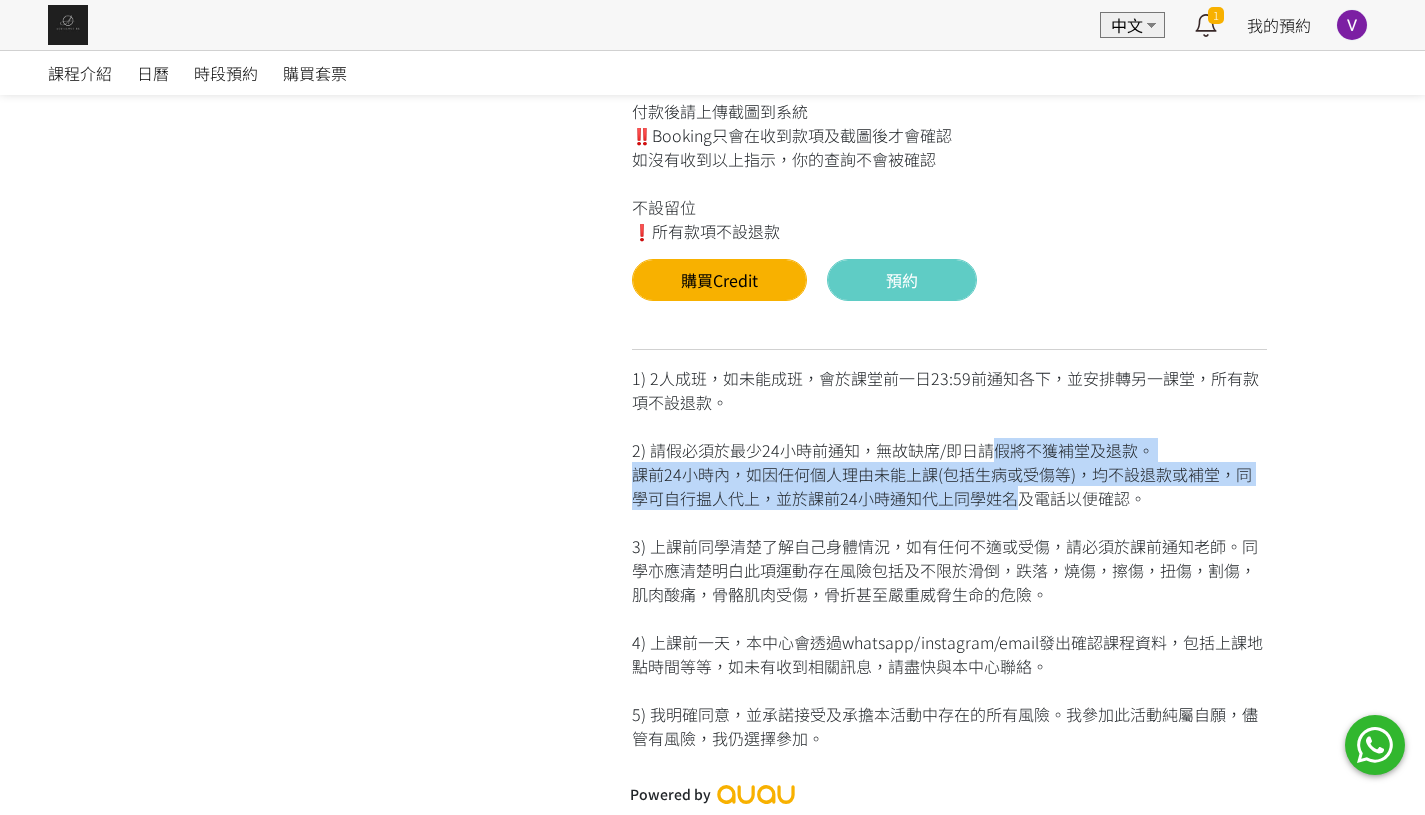 click on "1) 2人成班，如未能成班，會於課堂前一日23:59前通知各下，並安排轉另一課堂，所有款項不設退款。
2) 請假必須於最少24小時前通知，無故缺席/即日請假將不獲補堂及退款。
課前24小時內，如因任何個人理由未能上課(包括生病或受傷等)，均不設退款或補堂，同學可自行揾人代上，並於課前24小時通知代上同學姓名及電話以便確認。
3) 上課前同學清楚了解自己身體情況，如有任何不適或受傷，請必須於課前通知老師。同學亦應清楚明白此項運動存在風險包括及不限於滑倒，跌落，燒傷，擦傷，扭傷，割傷，肌肉酸痛，骨骼肌肉受傷，骨折甚至嚴重威脅生命的危險。
4) 上課前一天，本中心會透過whatsapp/instagram/email發出確認課程資料，包括上課地點時間等等，如未有收到相關訊息，請盡快與本中心聯絡。" at bounding box center [949, 549] 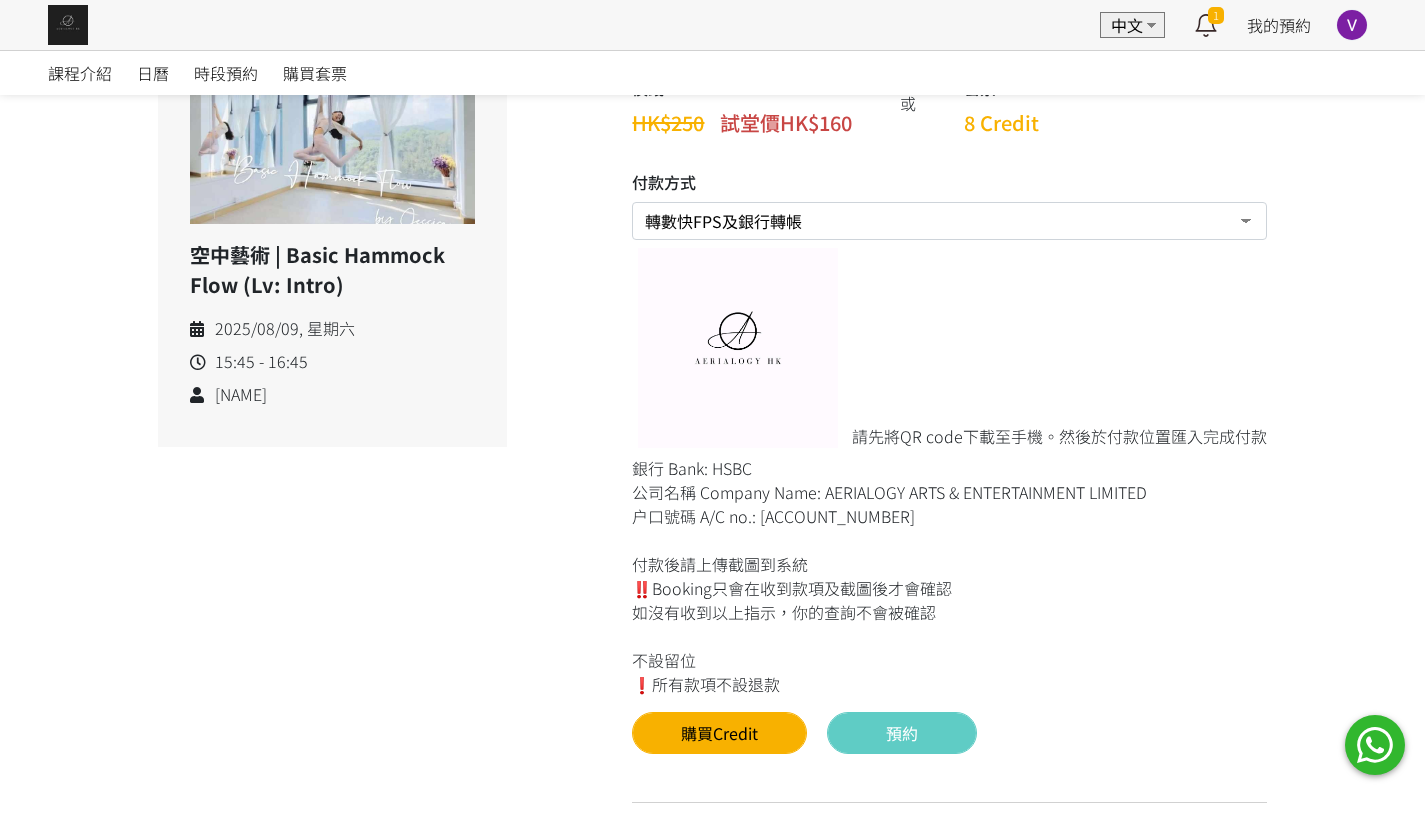 scroll, scrollTop: 0, scrollLeft: 0, axis: both 